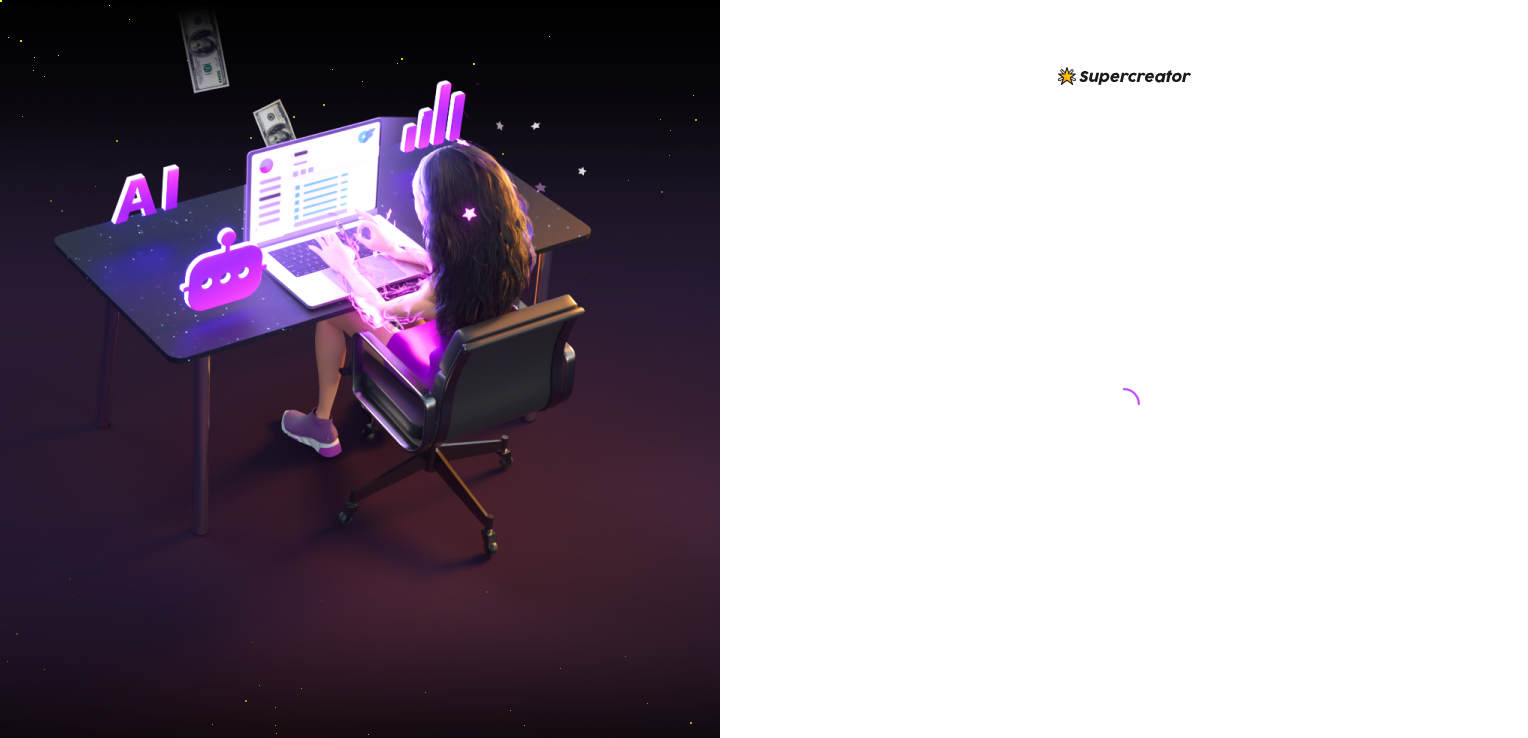 scroll, scrollTop: 0, scrollLeft: 0, axis: both 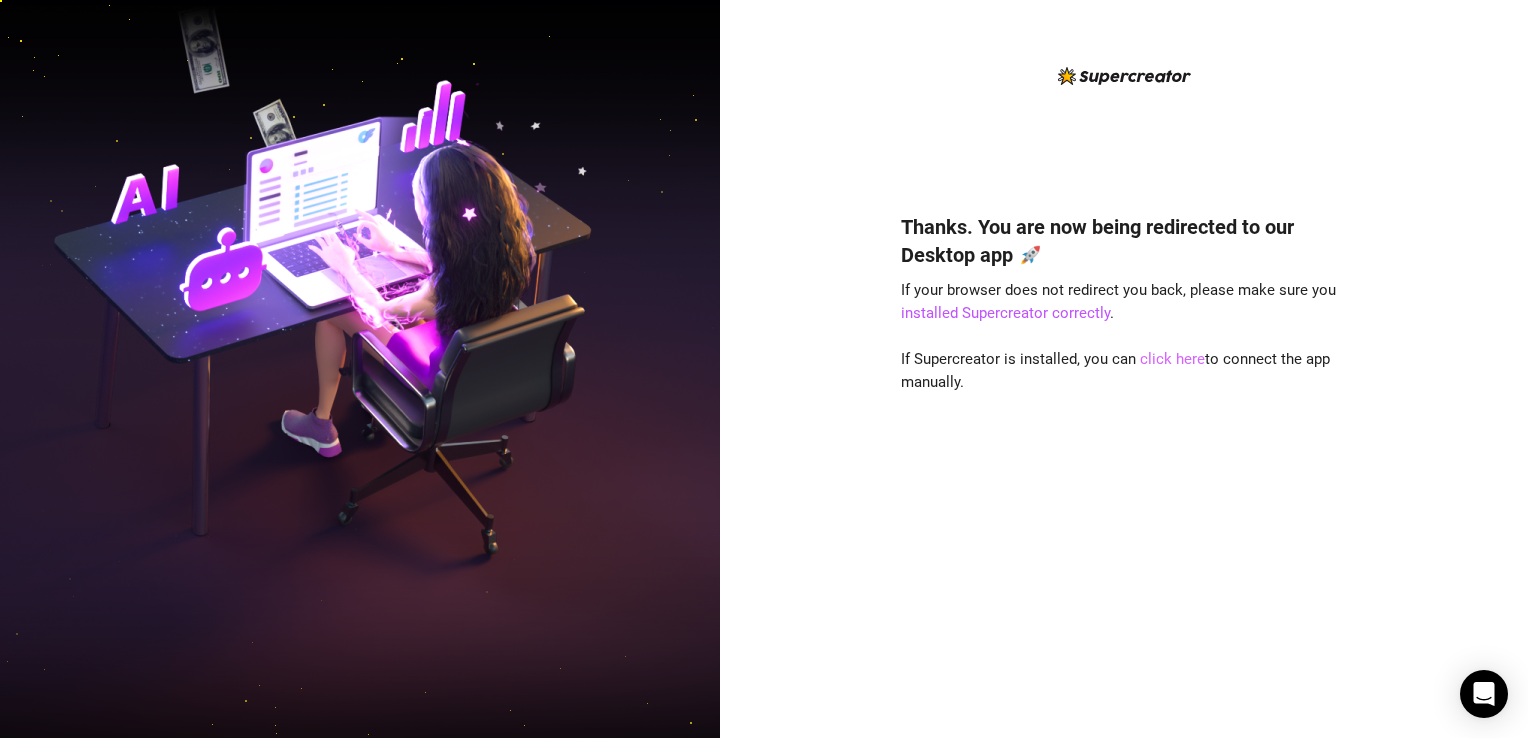 click on "click here" at bounding box center [1172, 359] 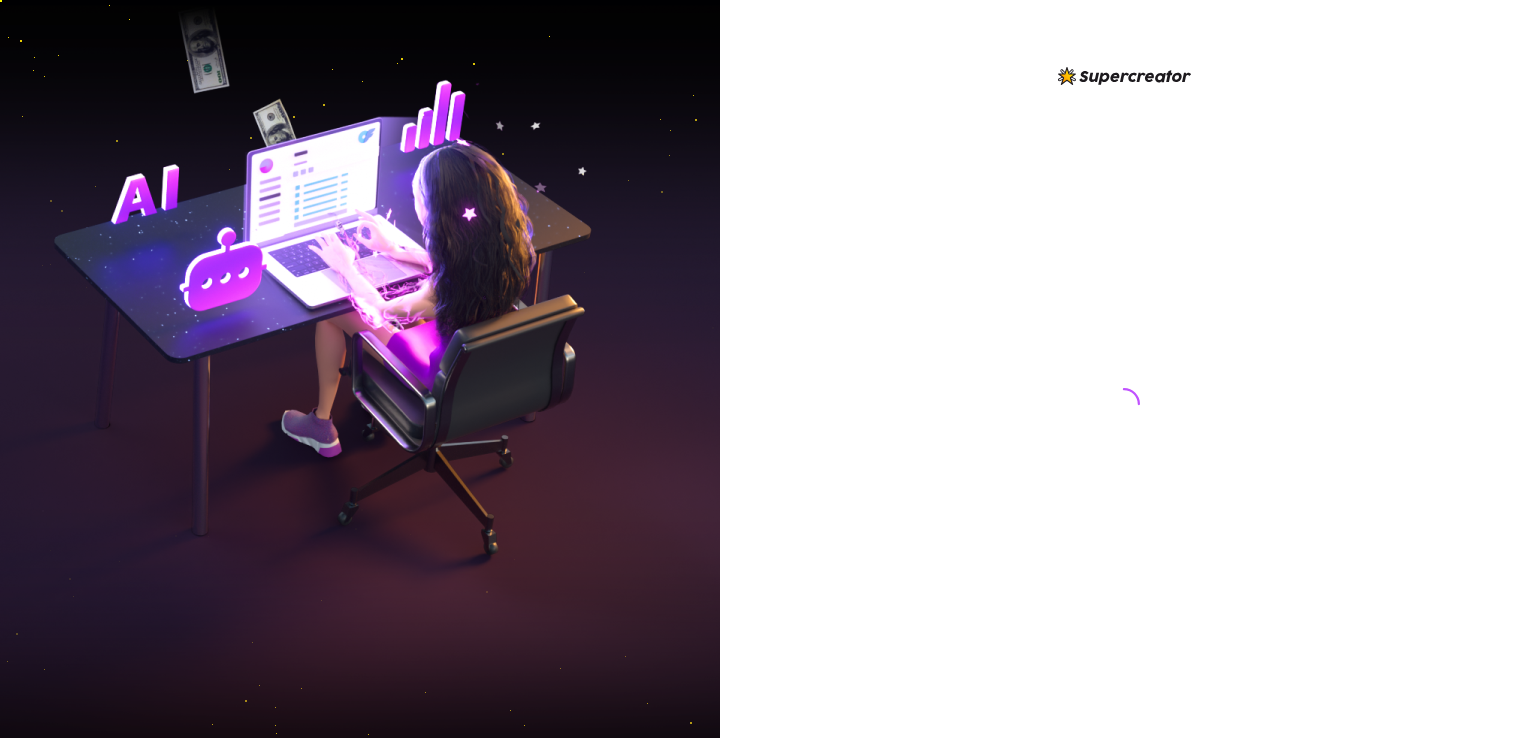 scroll, scrollTop: 0, scrollLeft: 0, axis: both 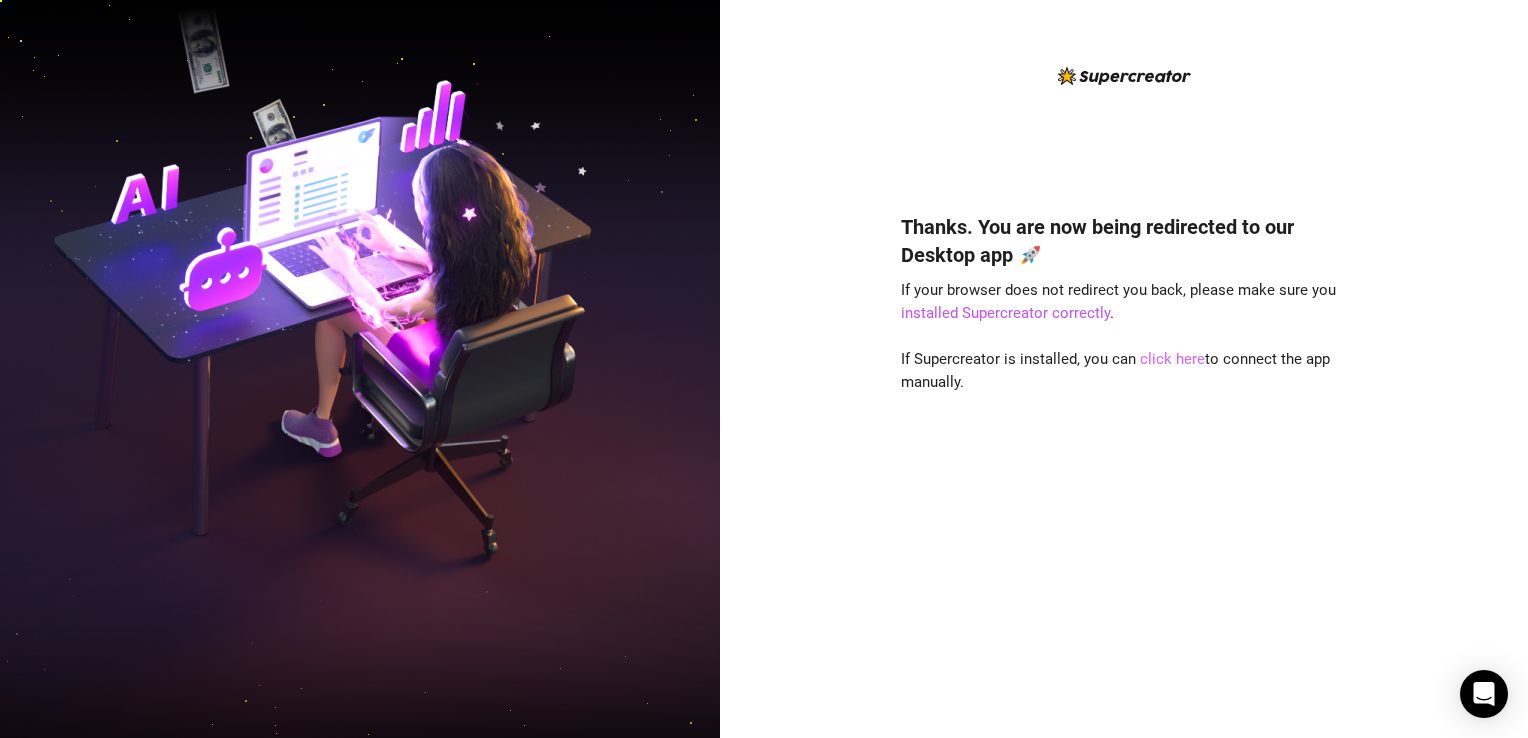 click on "click here" at bounding box center (1172, 359) 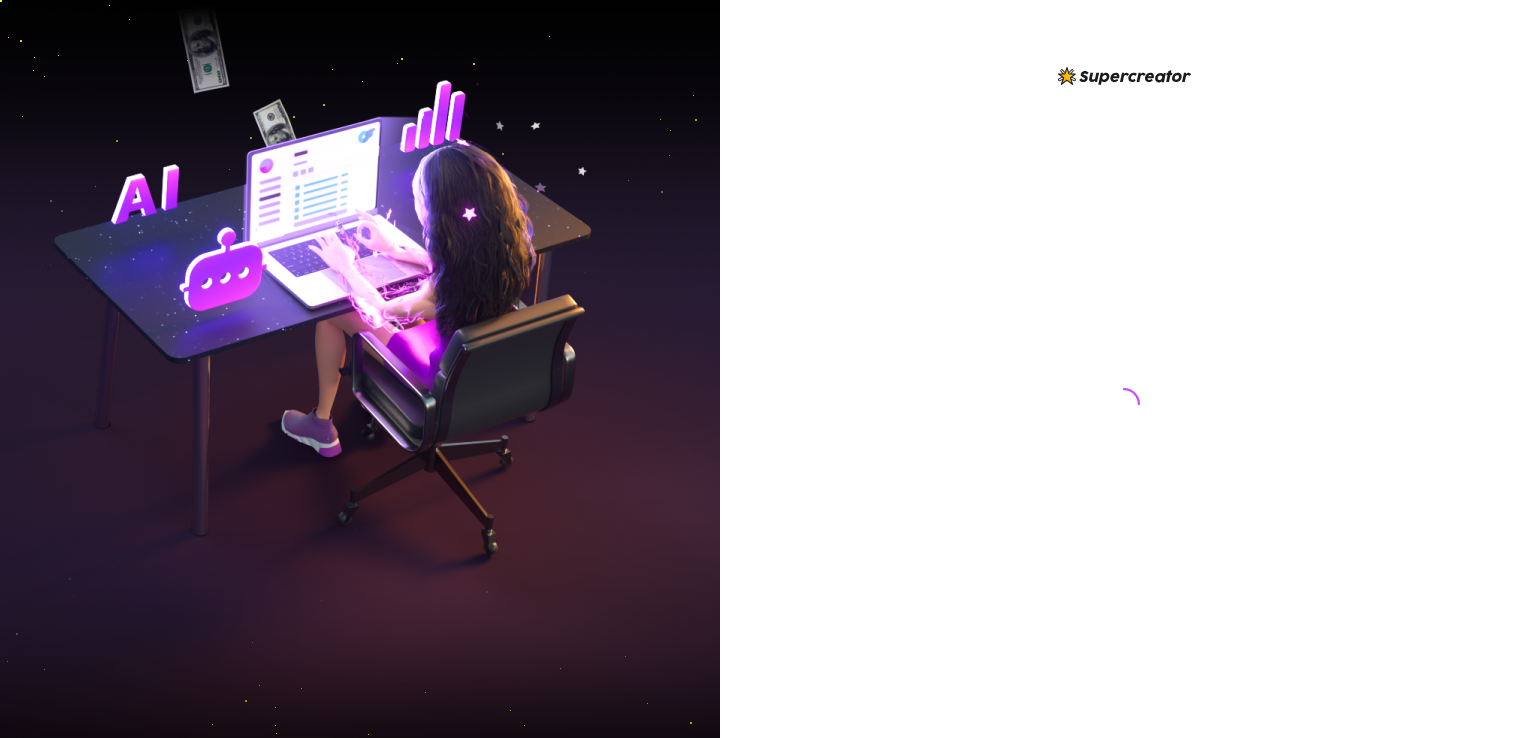 scroll, scrollTop: 0, scrollLeft: 0, axis: both 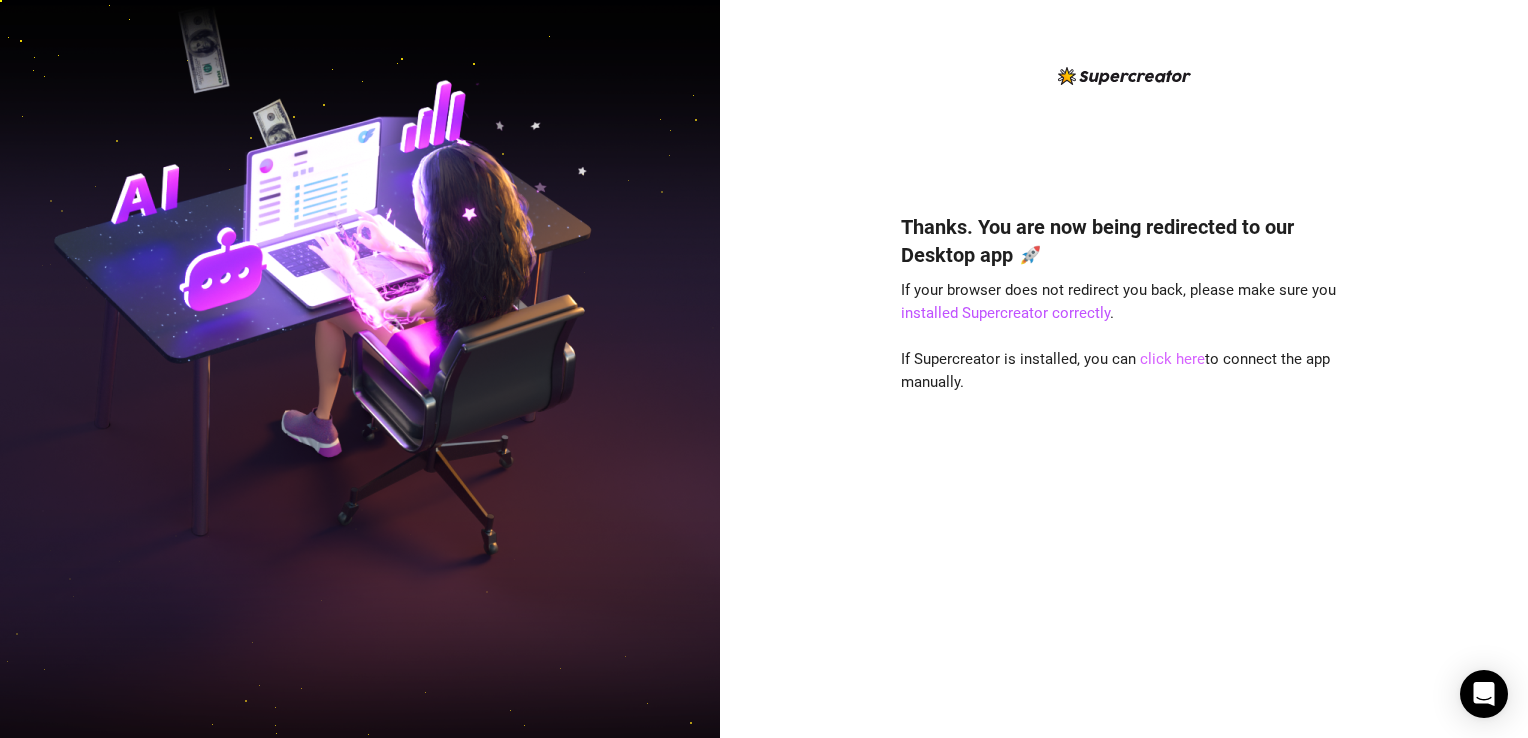 click on "click here" at bounding box center (1172, 359) 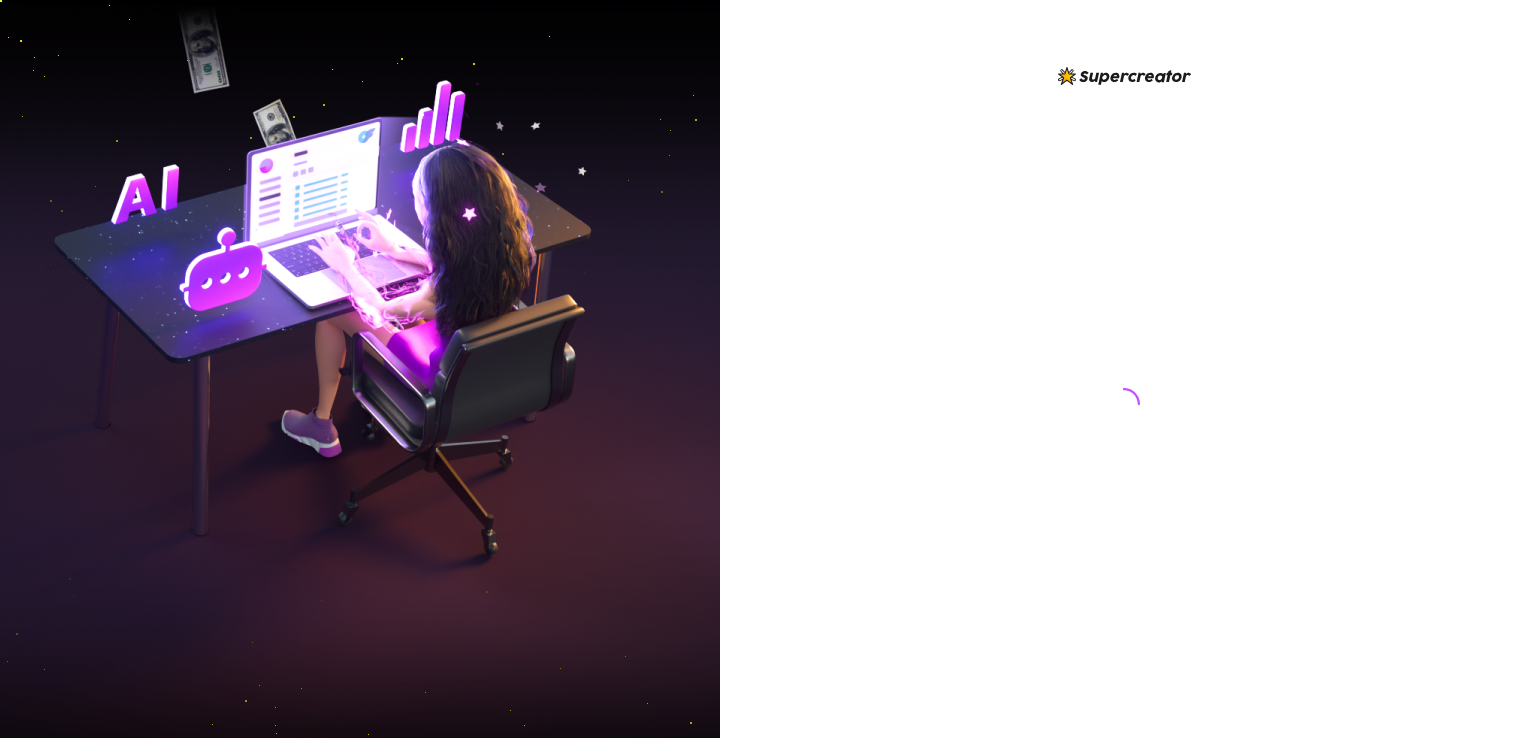 scroll, scrollTop: 0, scrollLeft: 0, axis: both 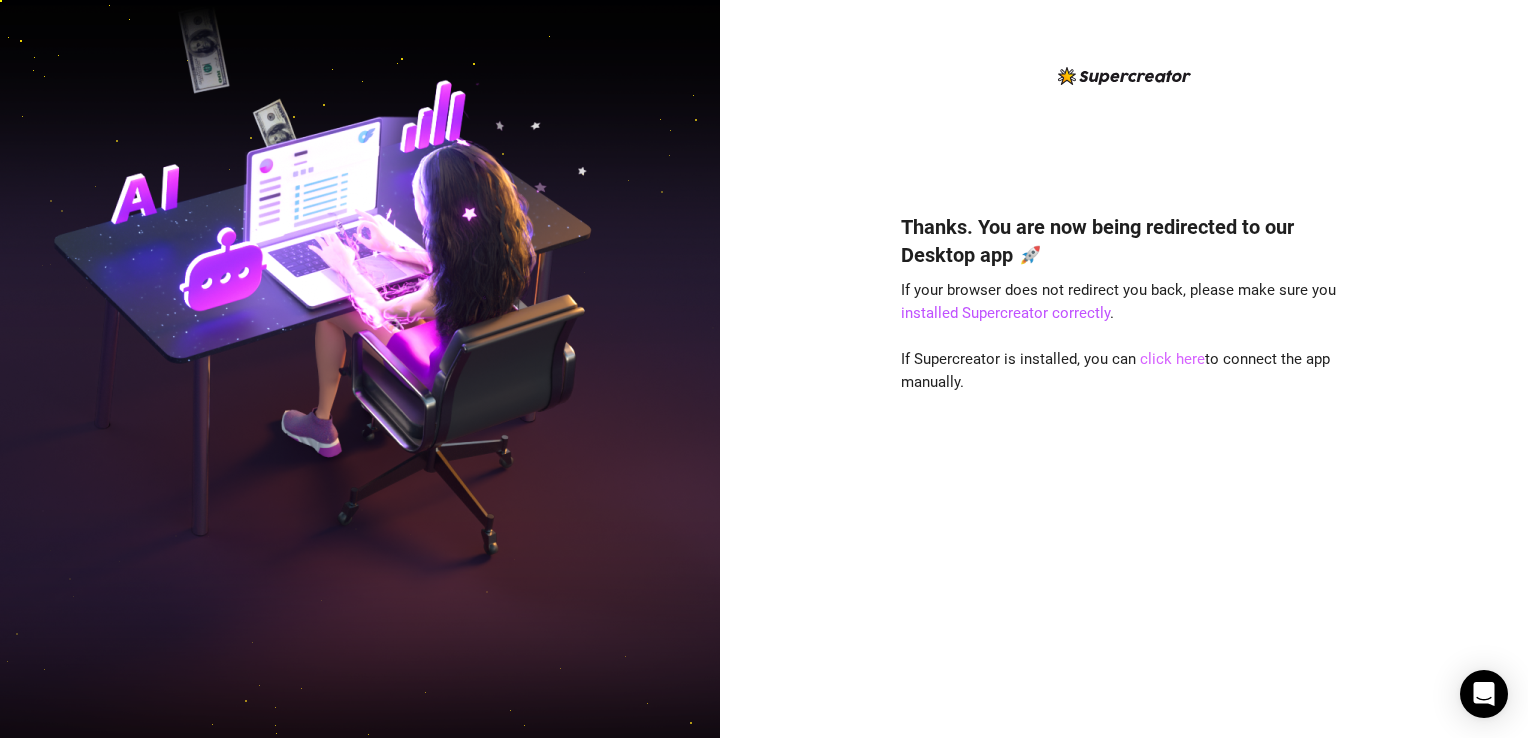 click on "click here" at bounding box center [1172, 359] 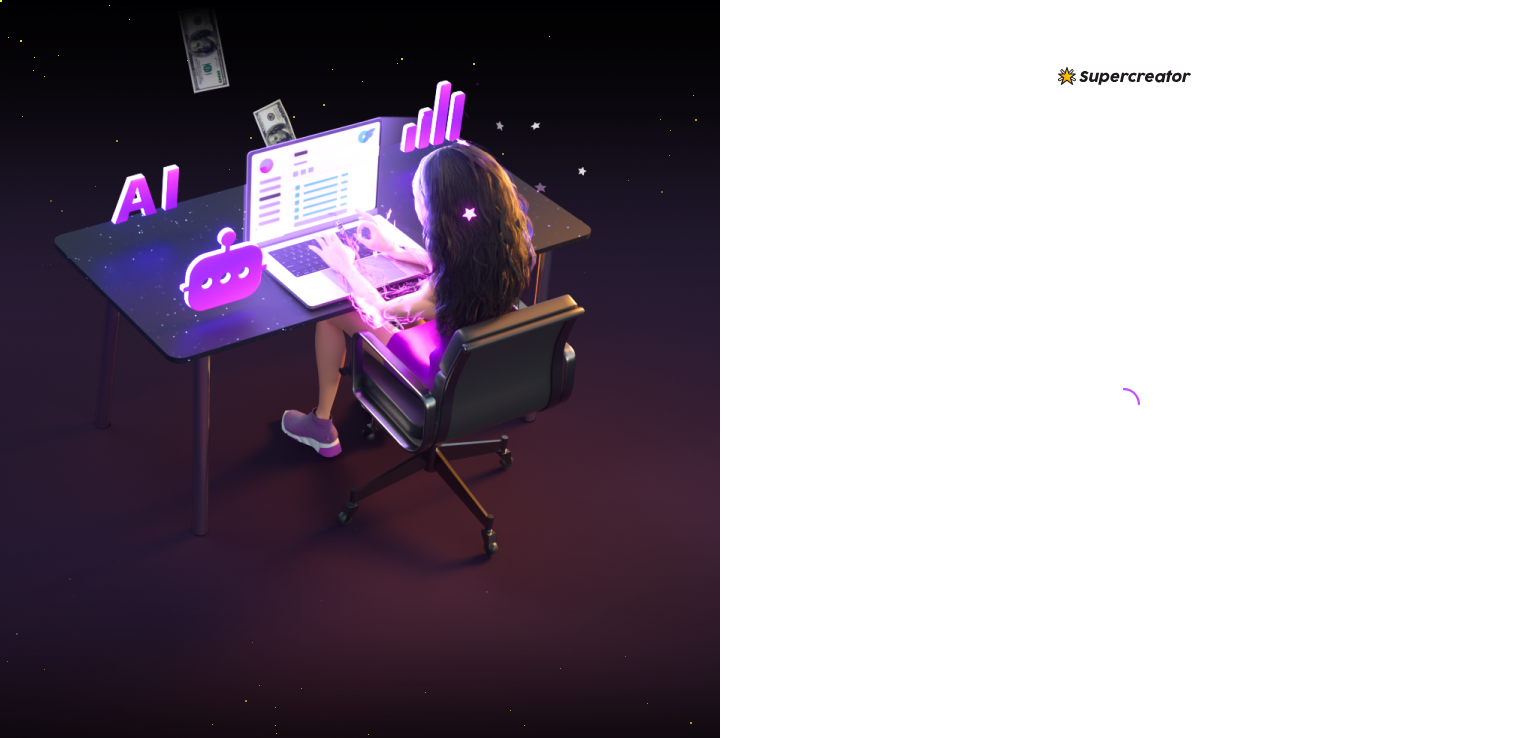 scroll, scrollTop: 0, scrollLeft: 0, axis: both 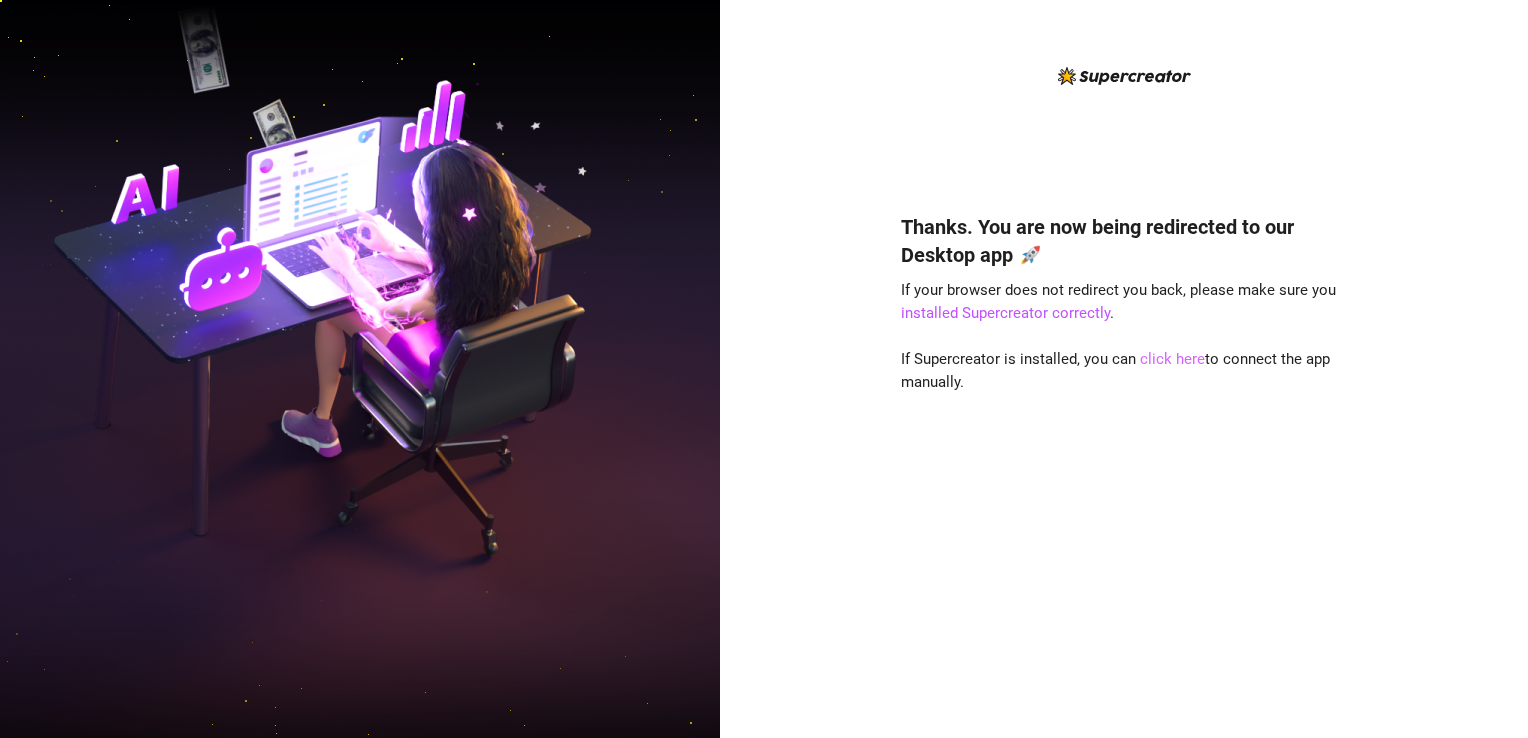 click on "click here" at bounding box center (1172, 359) 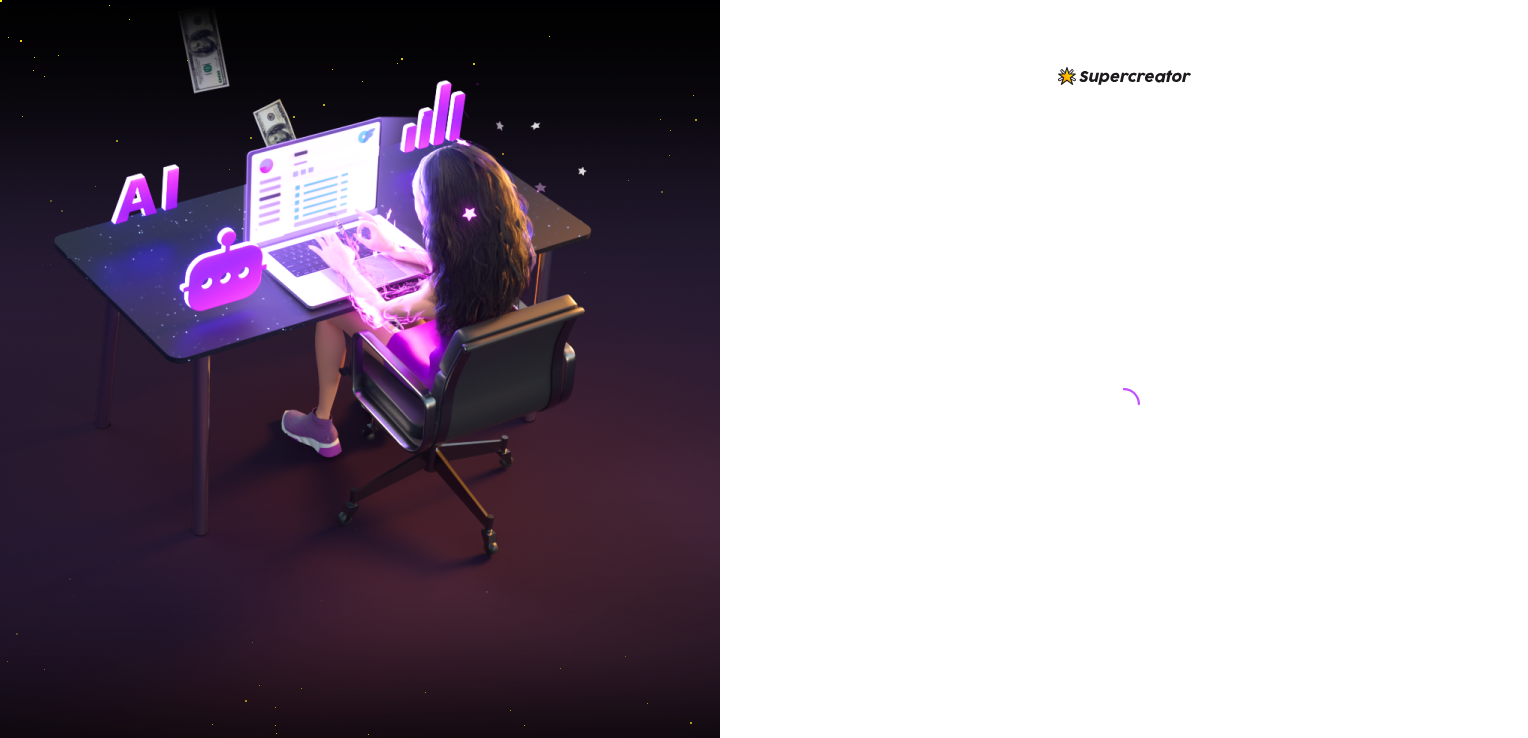 scroll, scrollTop: 0, scrollLeft: 0, axis: both 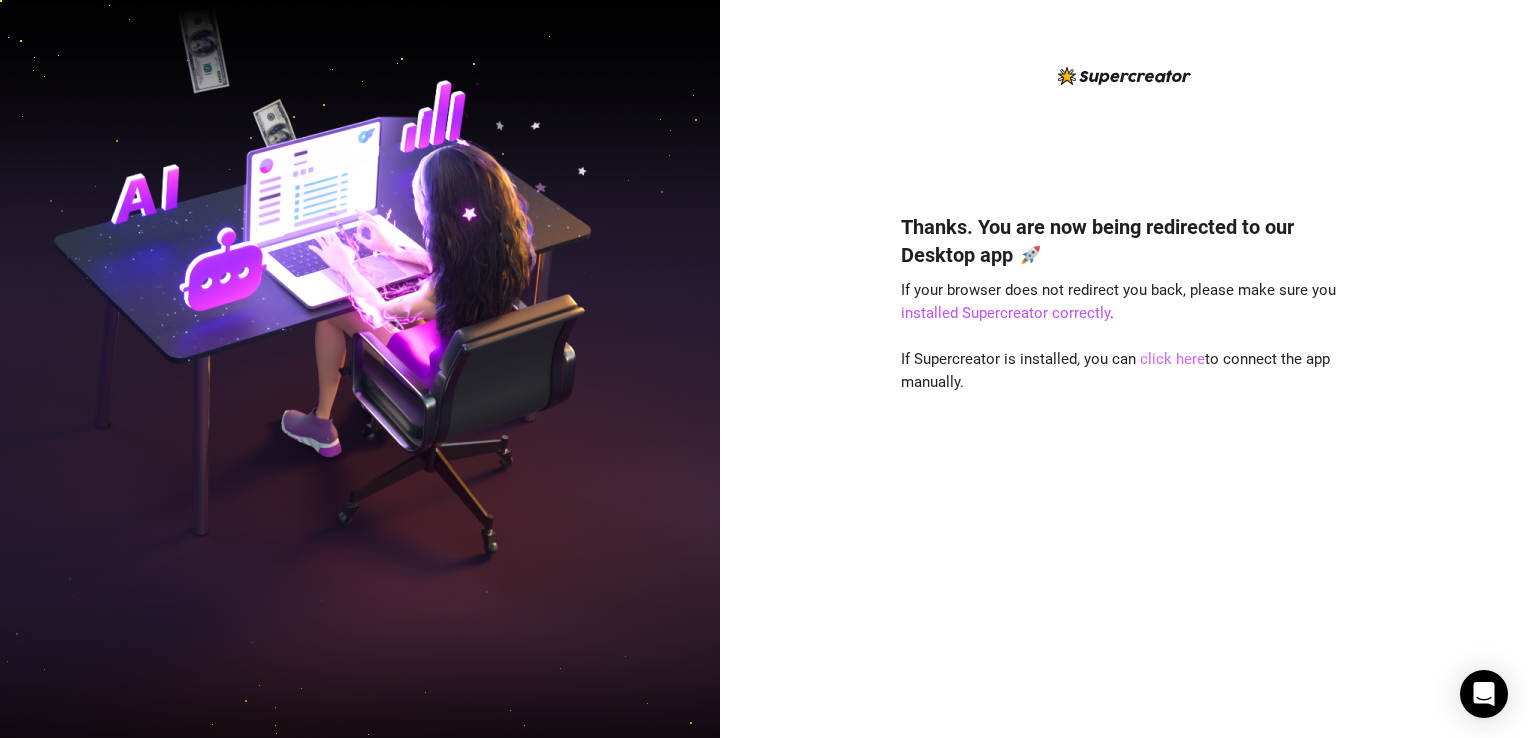 click on "click here" at bounding box center [1172, 359] 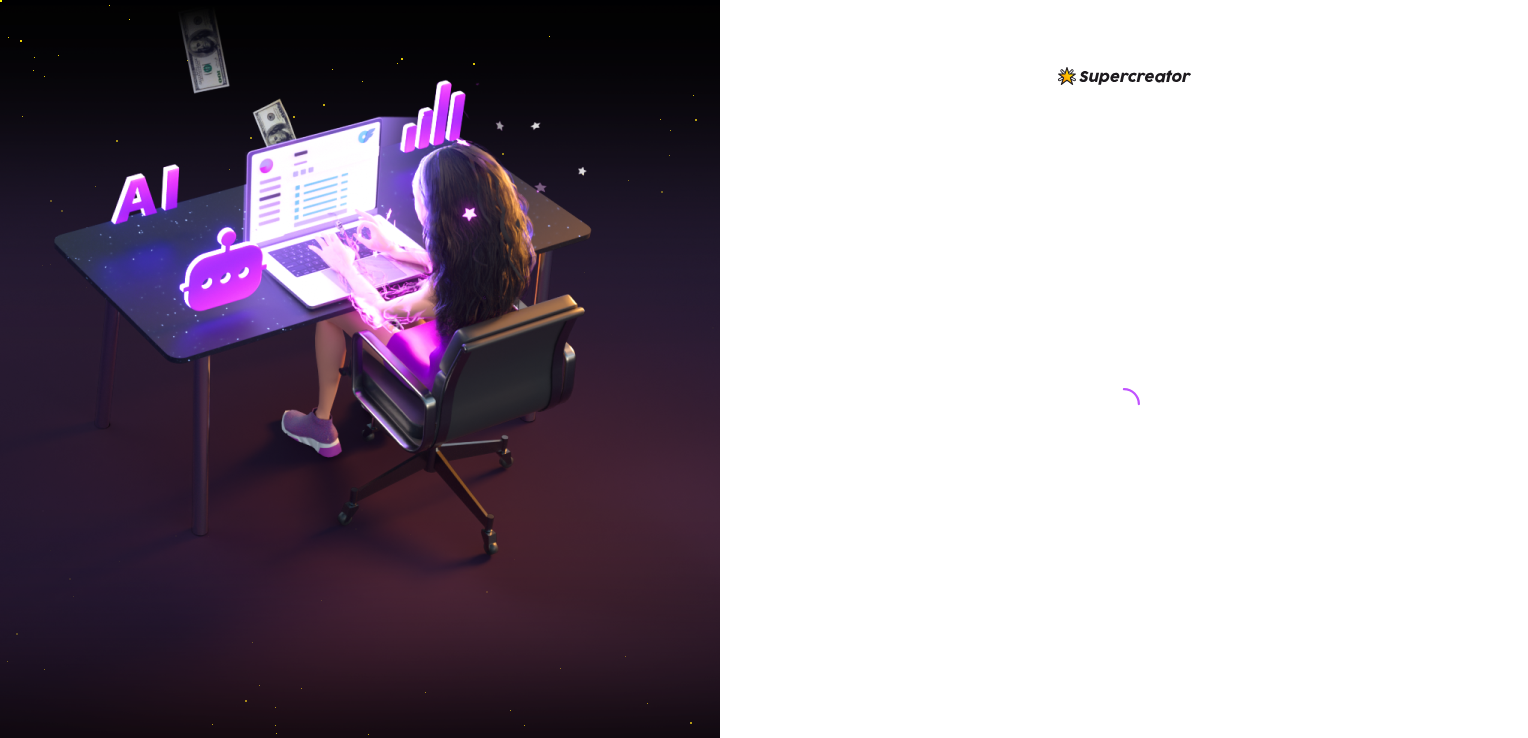 scroll, scrollTop: 0, scrollLeft: 0, axis: both 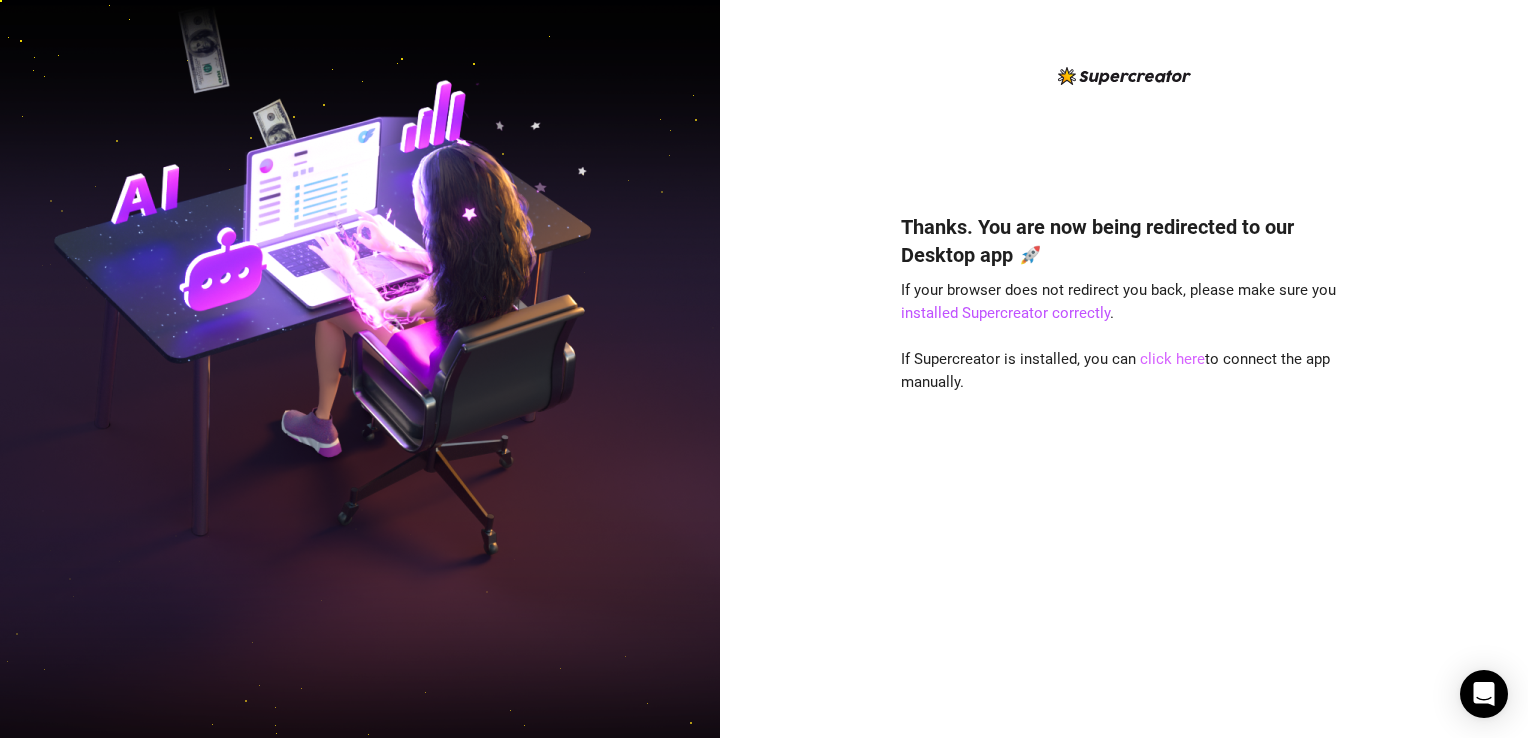 click on "click here" at bounding box center [1172, 359] 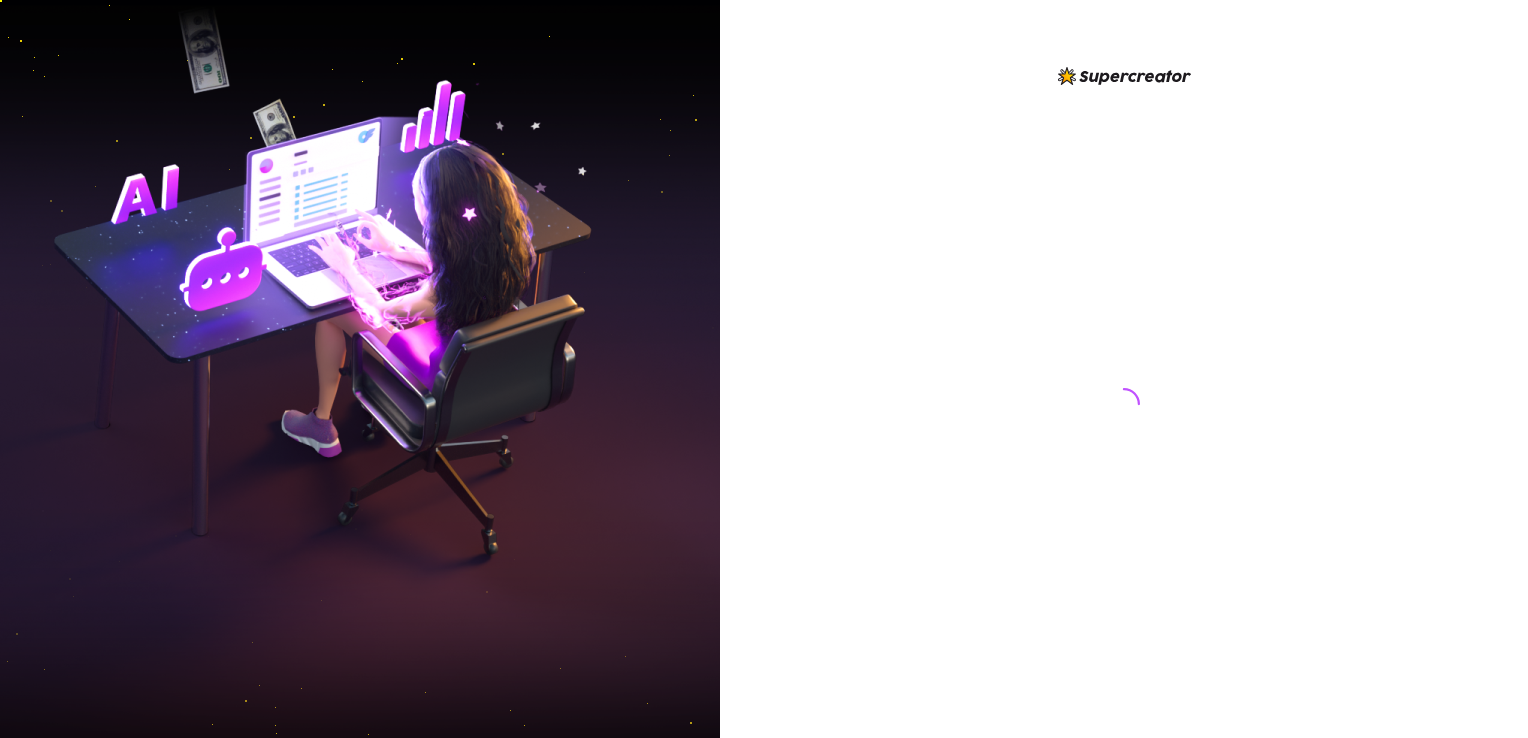 scroll, scrollTop: 0, scrollLeft: 0, axis: both 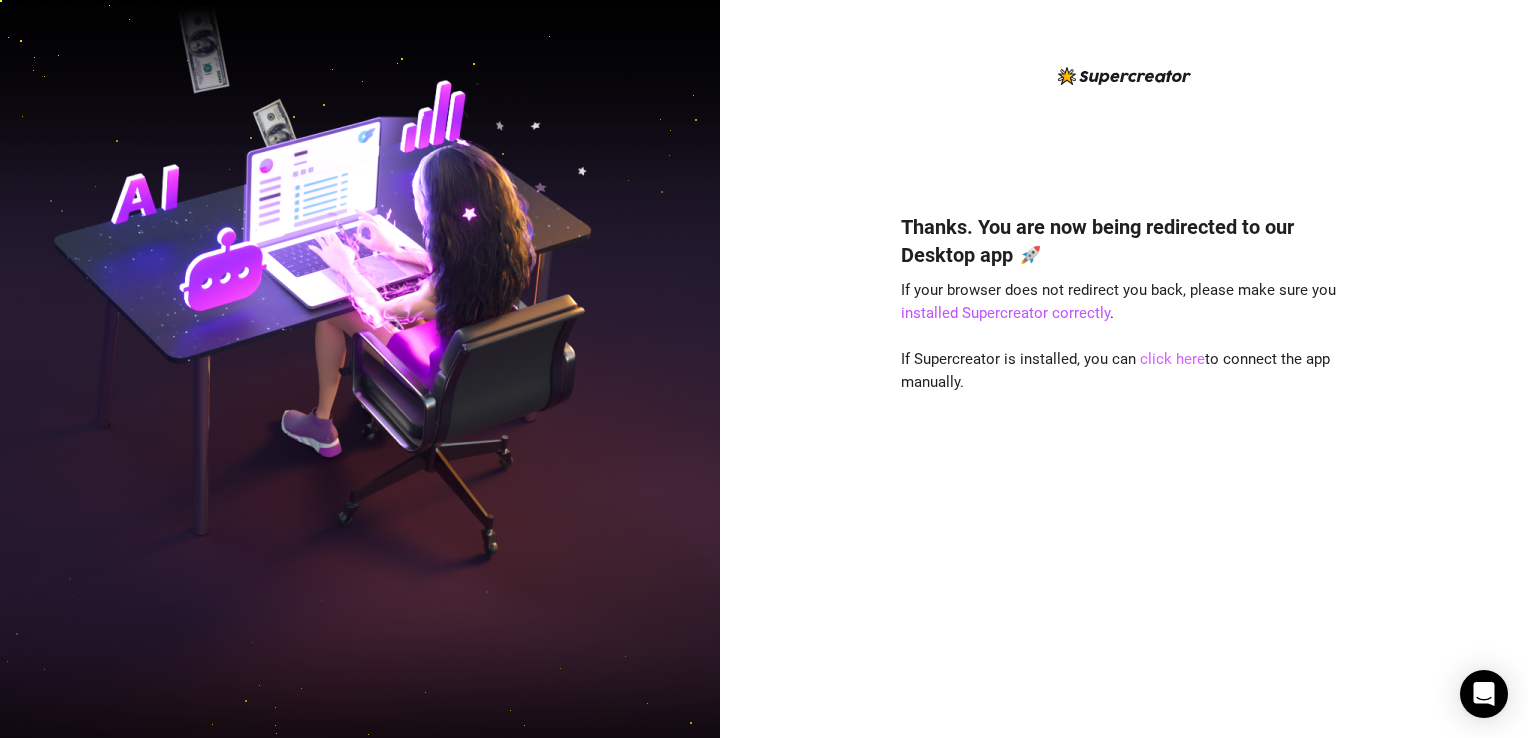 click on "click here" at bounding box center [1172, 359] 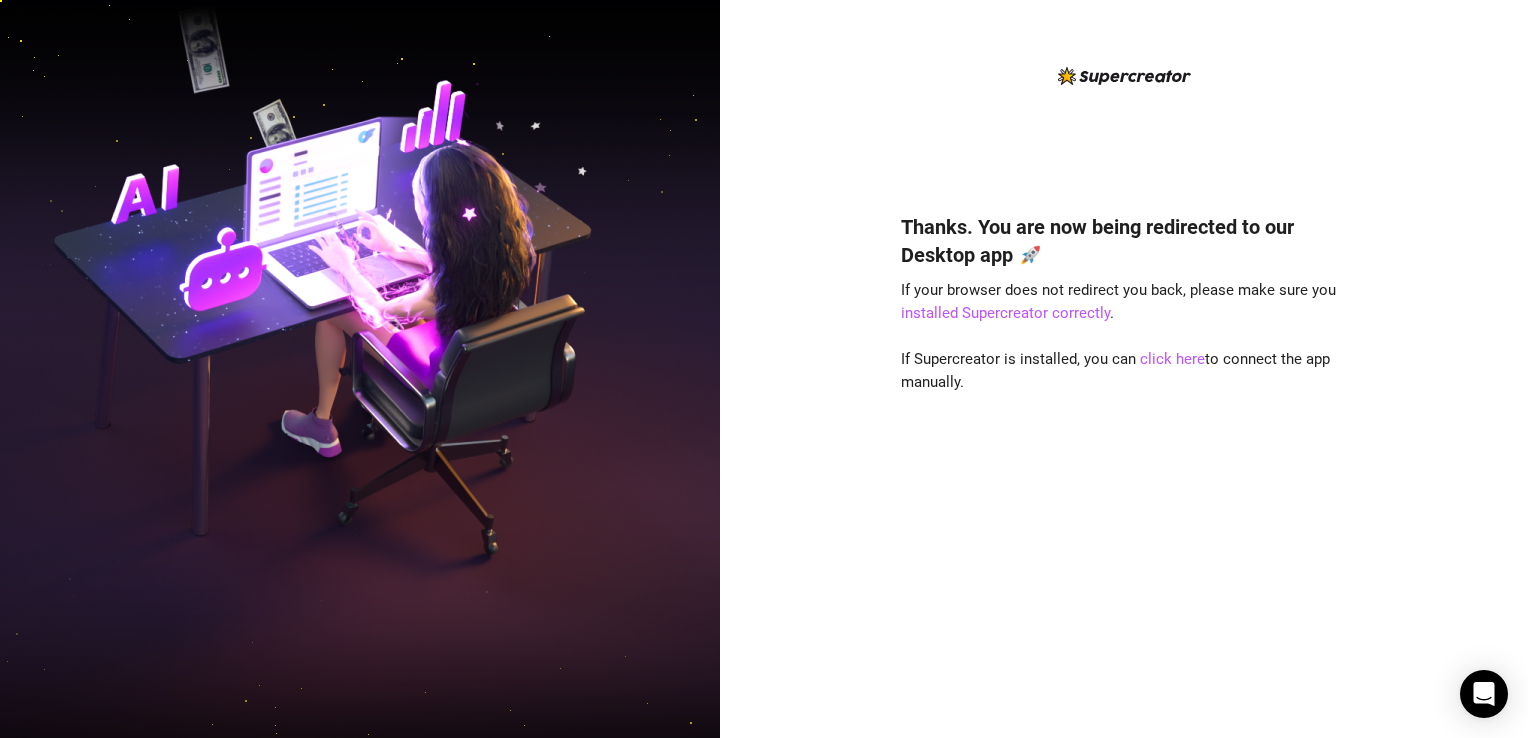 click on "Thanks. You are now being redirected to our Desktop app 🚀 If your browser does not redirect you back, please make sure you   installed Supercreator correctly . If Supercreator is installed, you can   click here  to connect the app manually." at bounding box center (1124, 369) 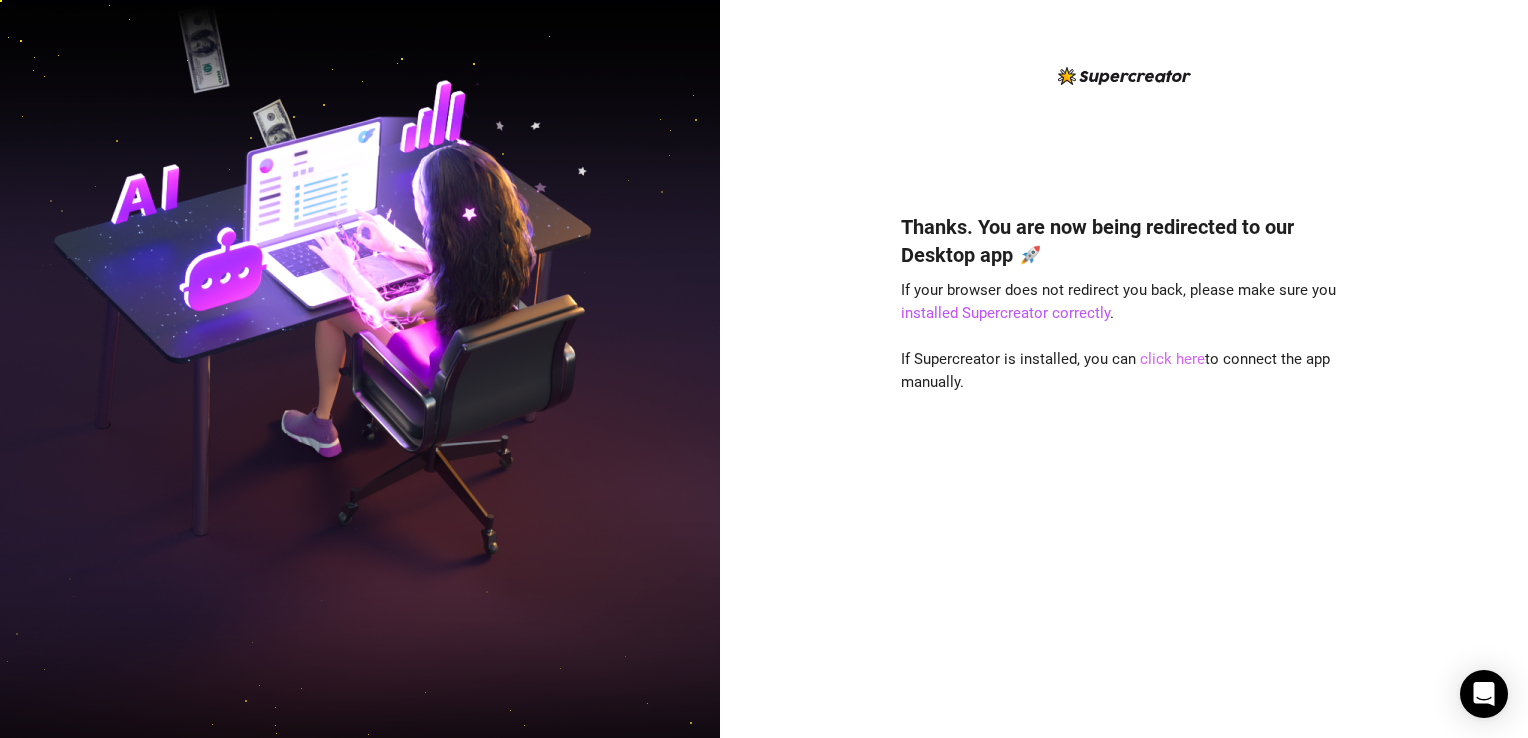 click on "click here" at bounding box center (1172, 359) 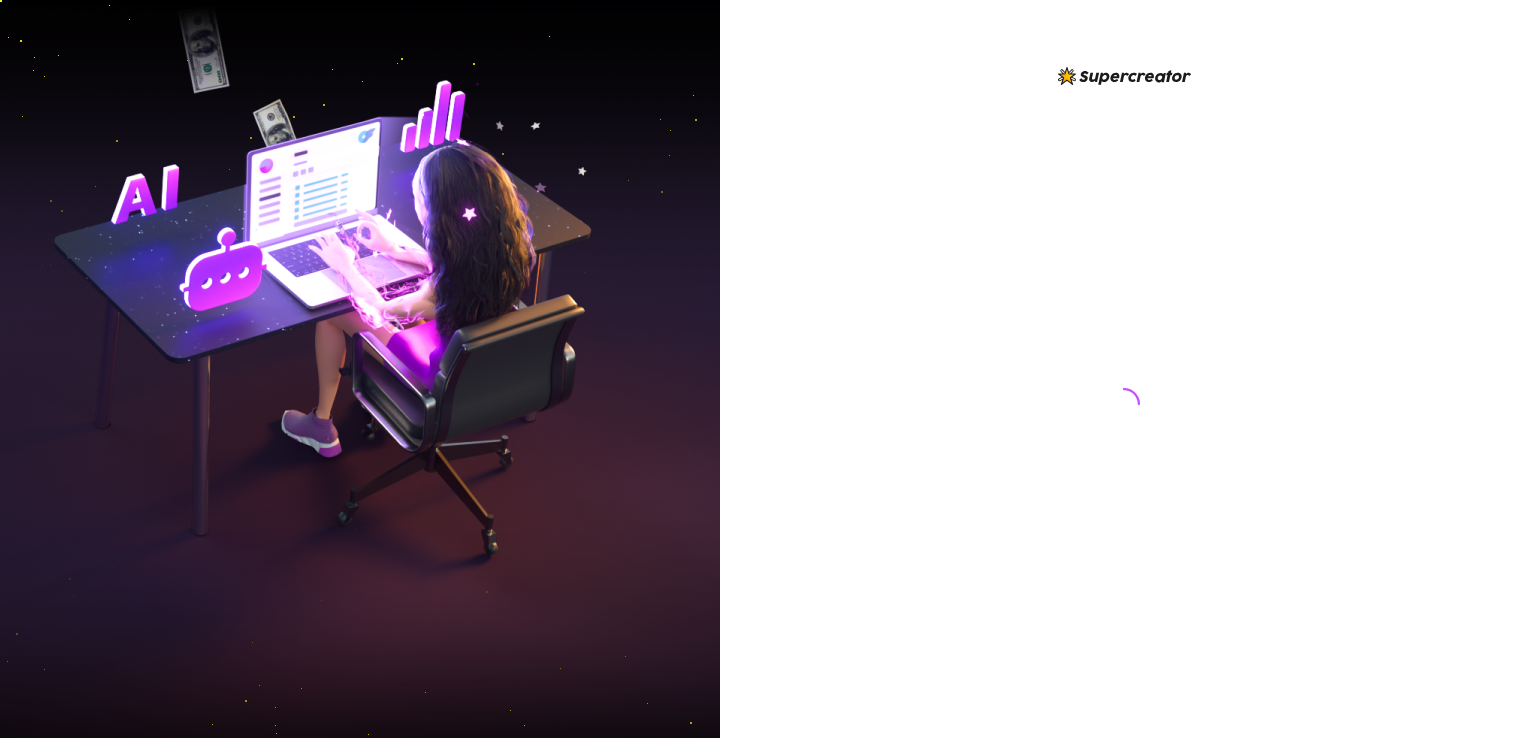 scroll, scrollTop: 0, scrollLeft: 0, axis: both 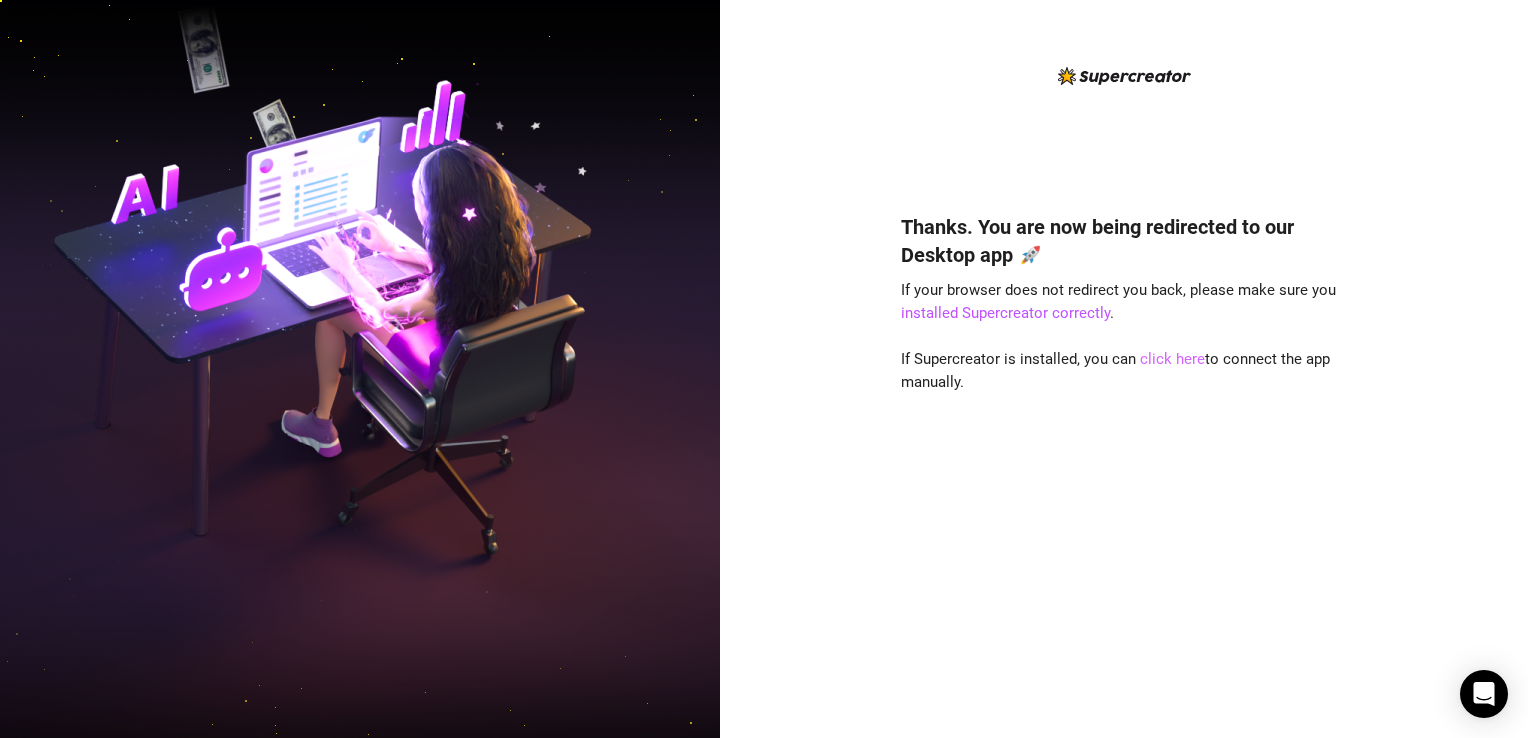 click on "click here" at bounding box center (1172, 359) 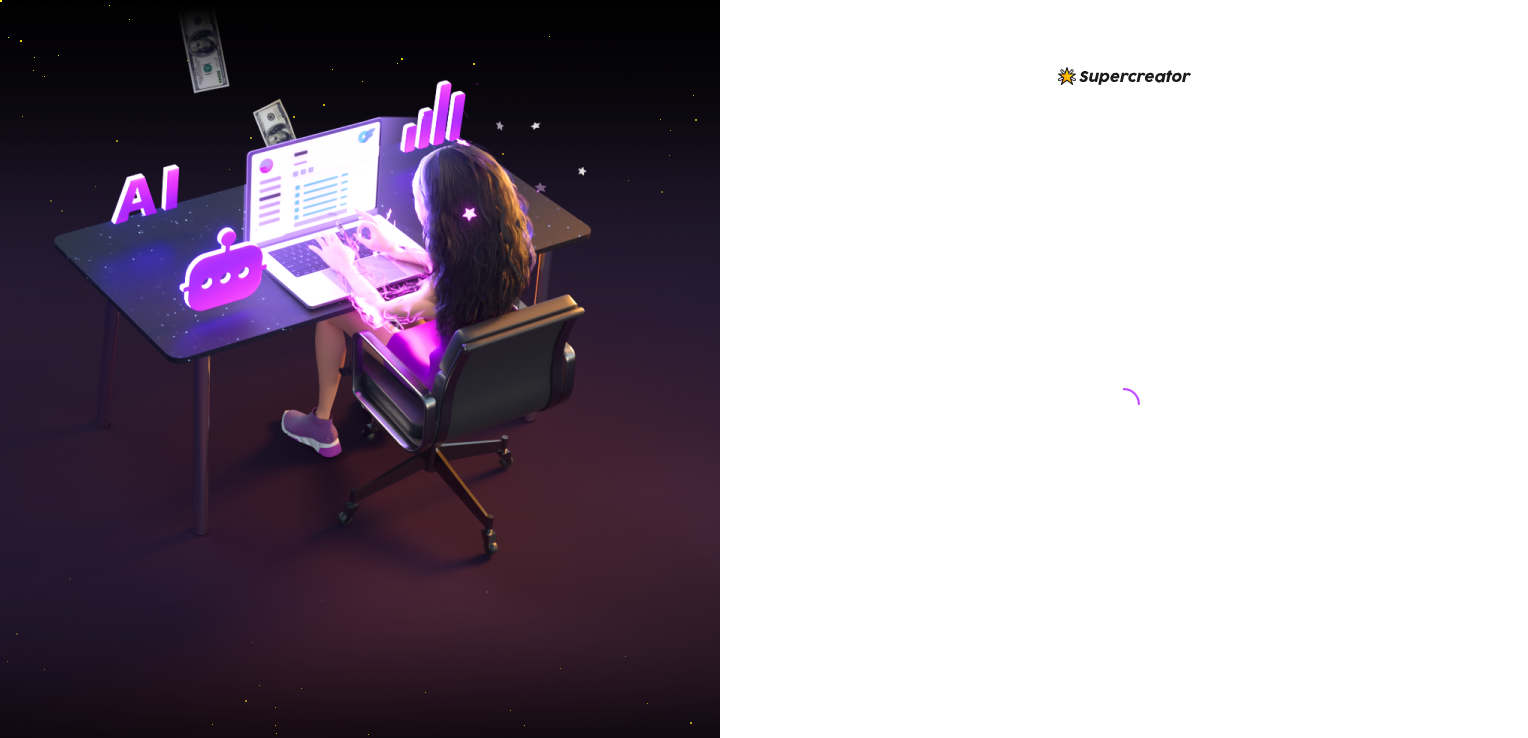 scroll, scrollTop: 0, scrollLeft: 0, axis: both 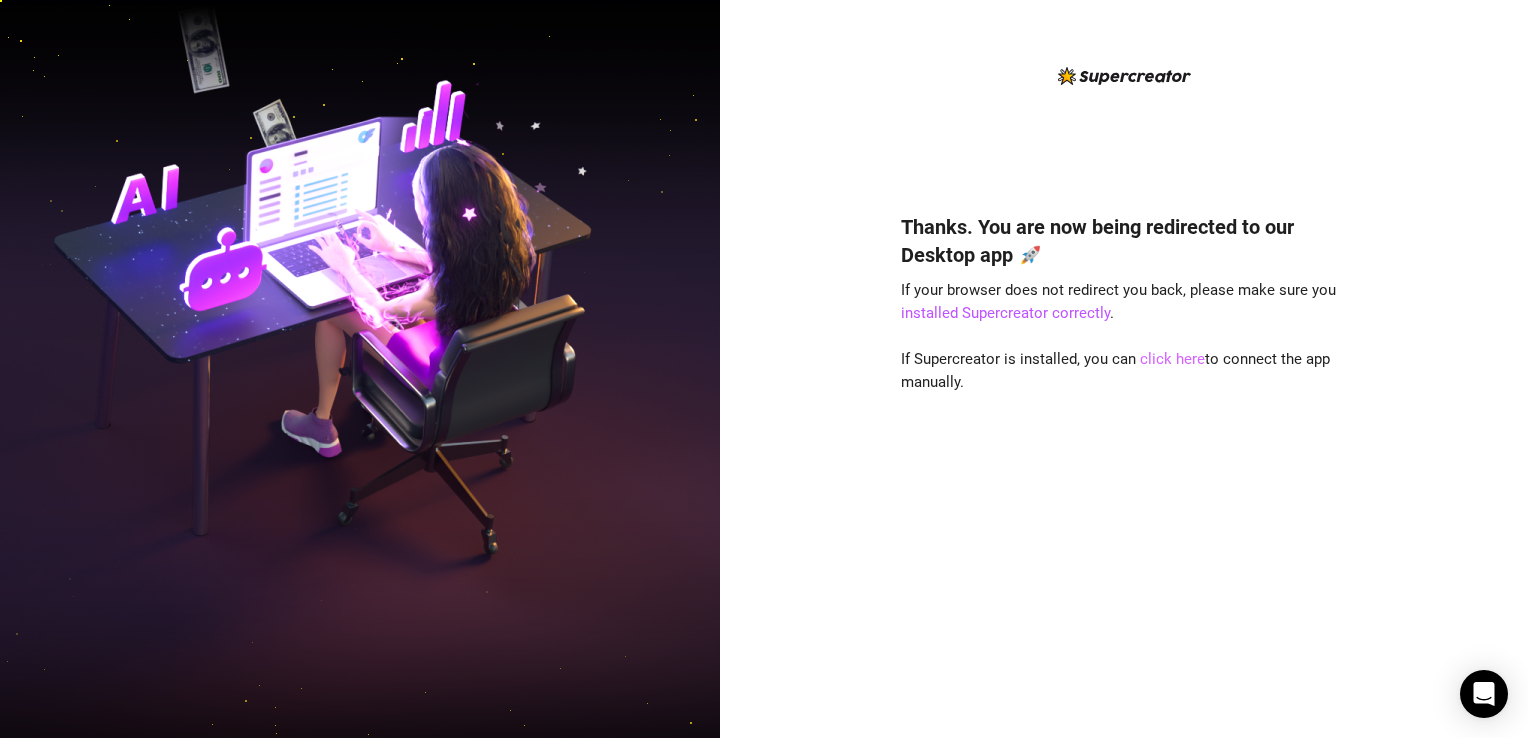 click on "click here" at bounding box center [1172, 359] 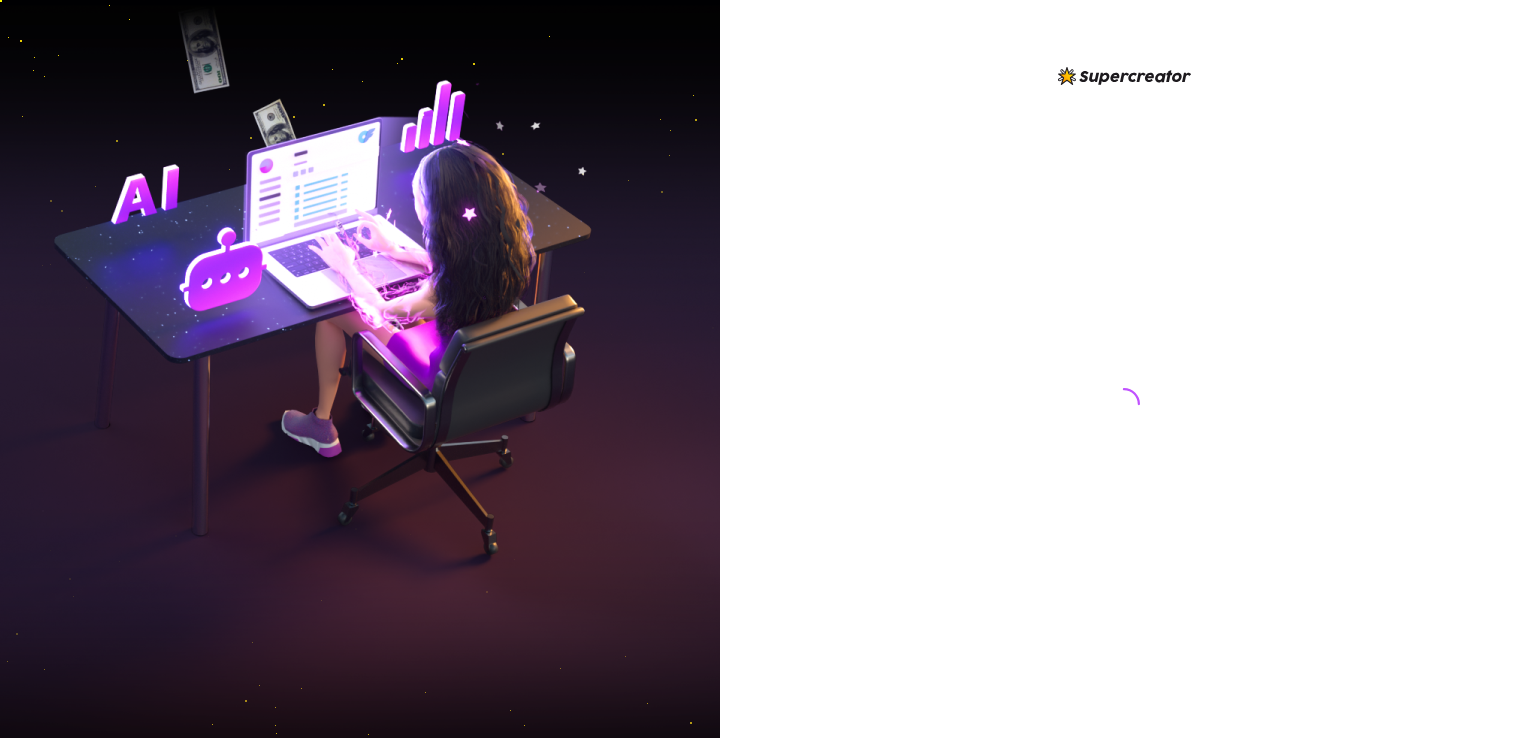 scroll, scrollTop: 0, scrollLeft: 0, axis: both 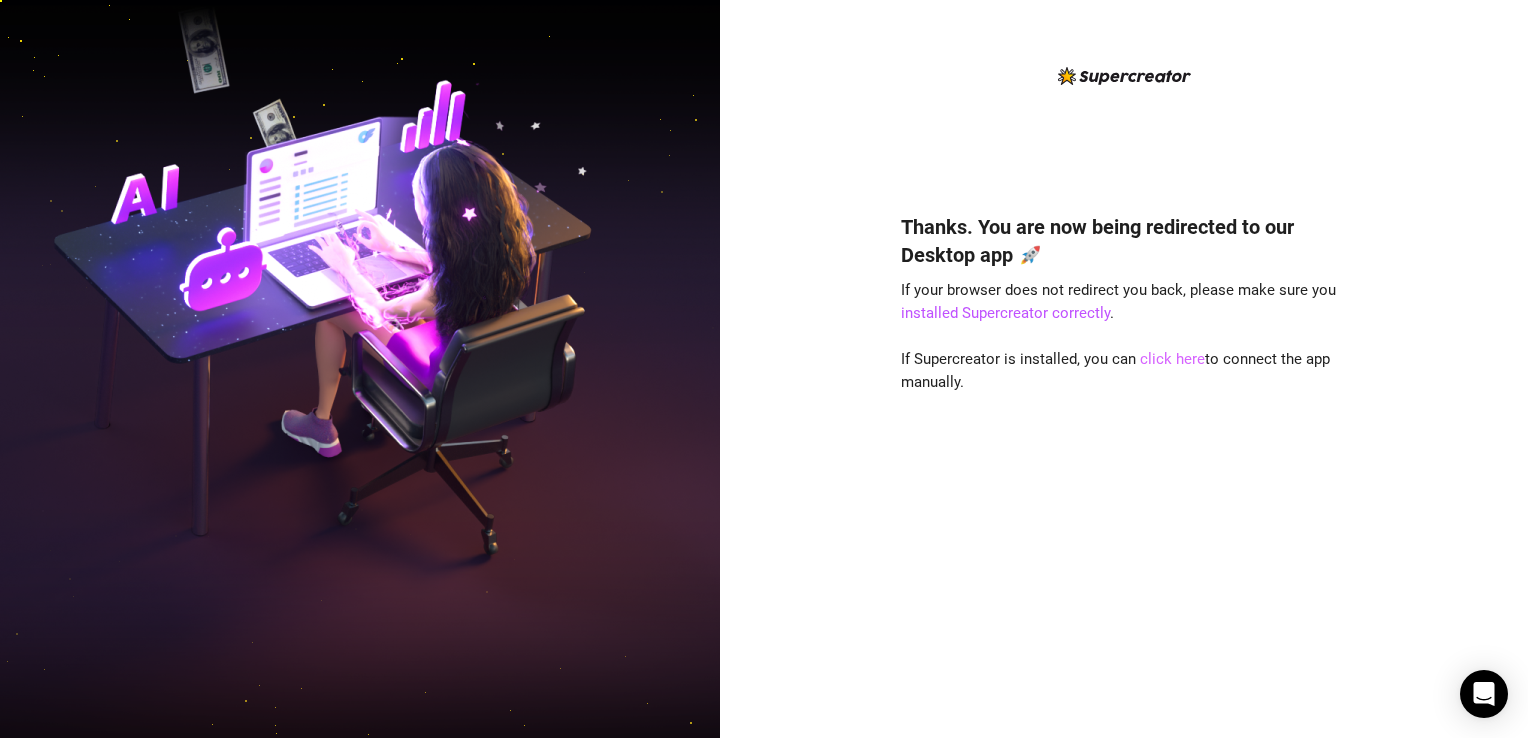 click on "click here" at bounding box center (1172, 359) 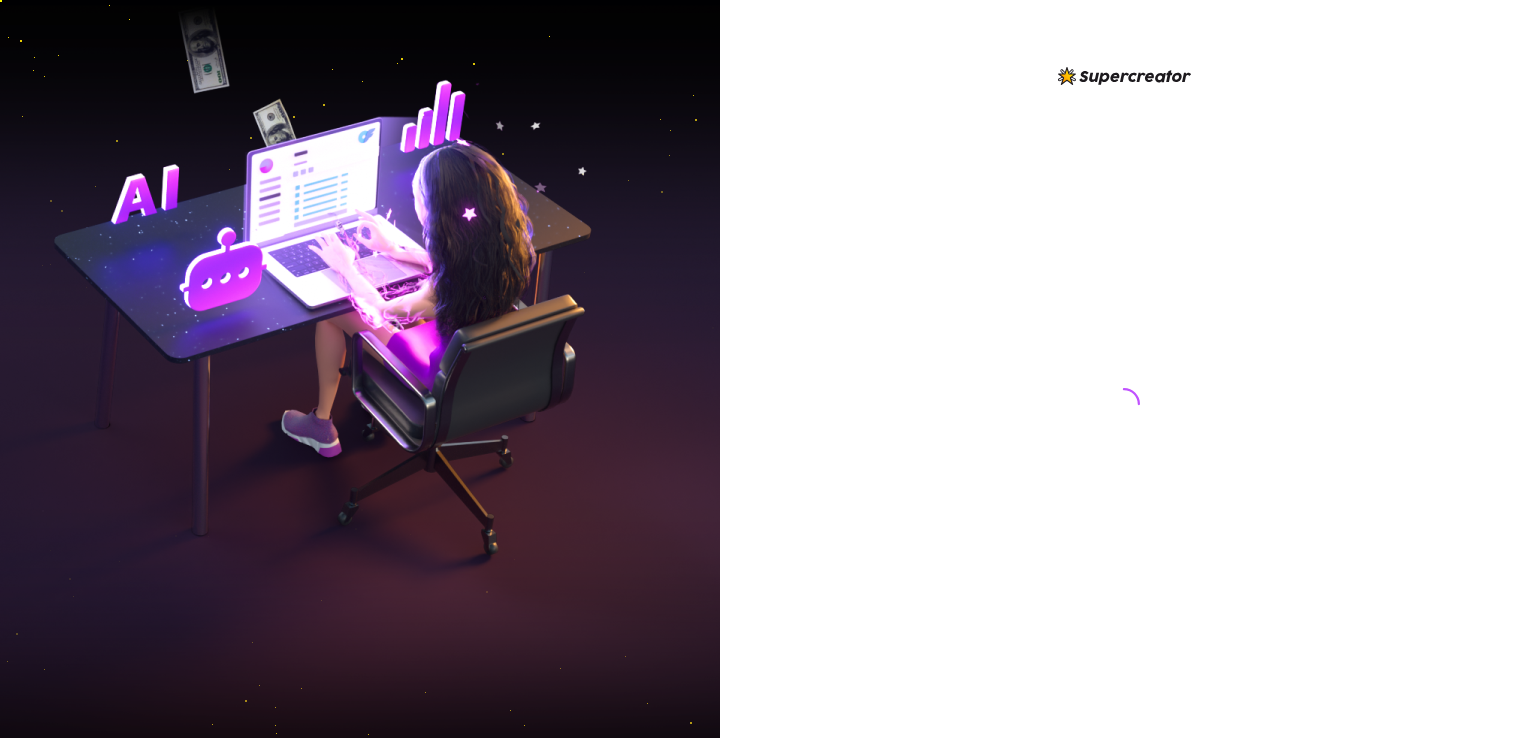 scroll, scrollTop: 0, scrollLeft: 0, axis: both 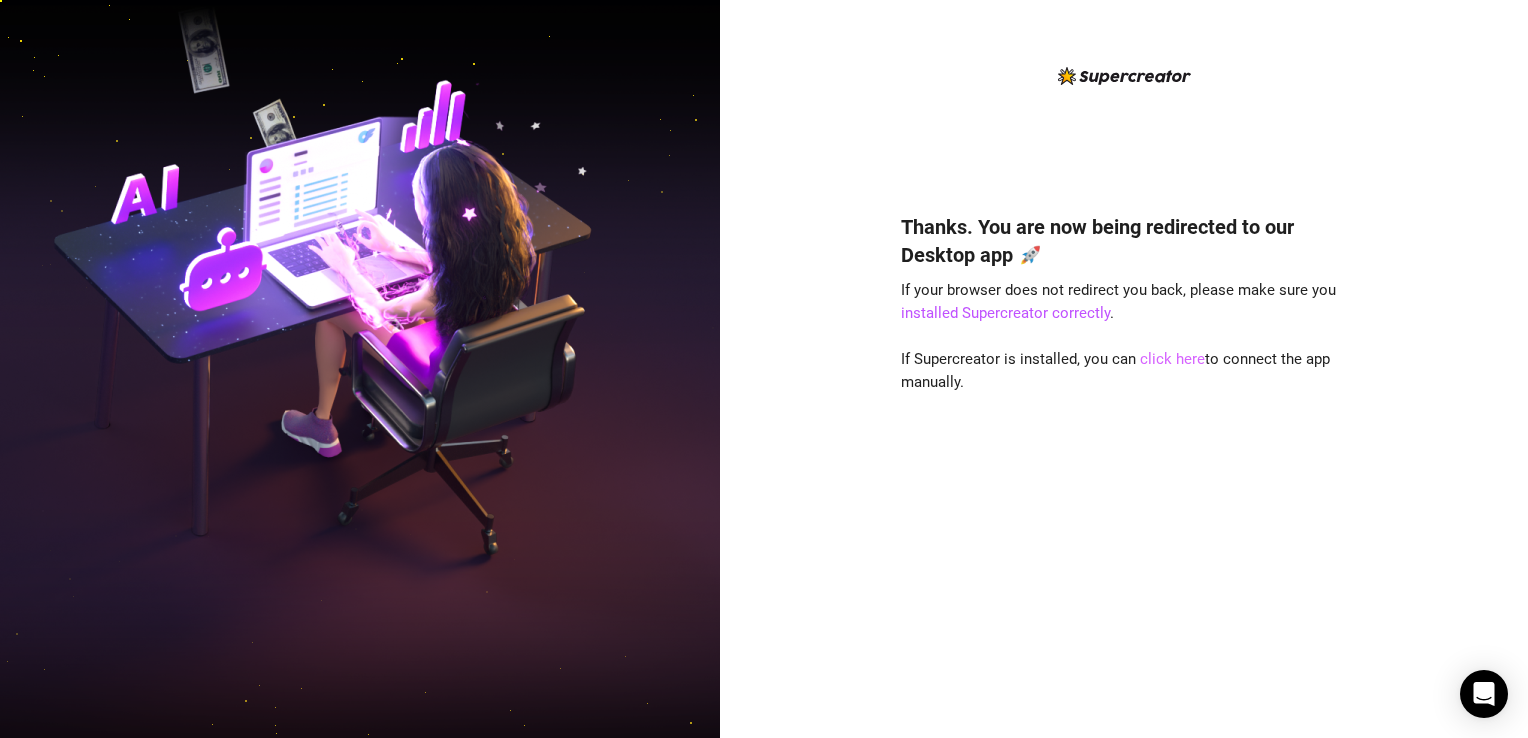 click on "click here" at bounding box center [1172, 359] 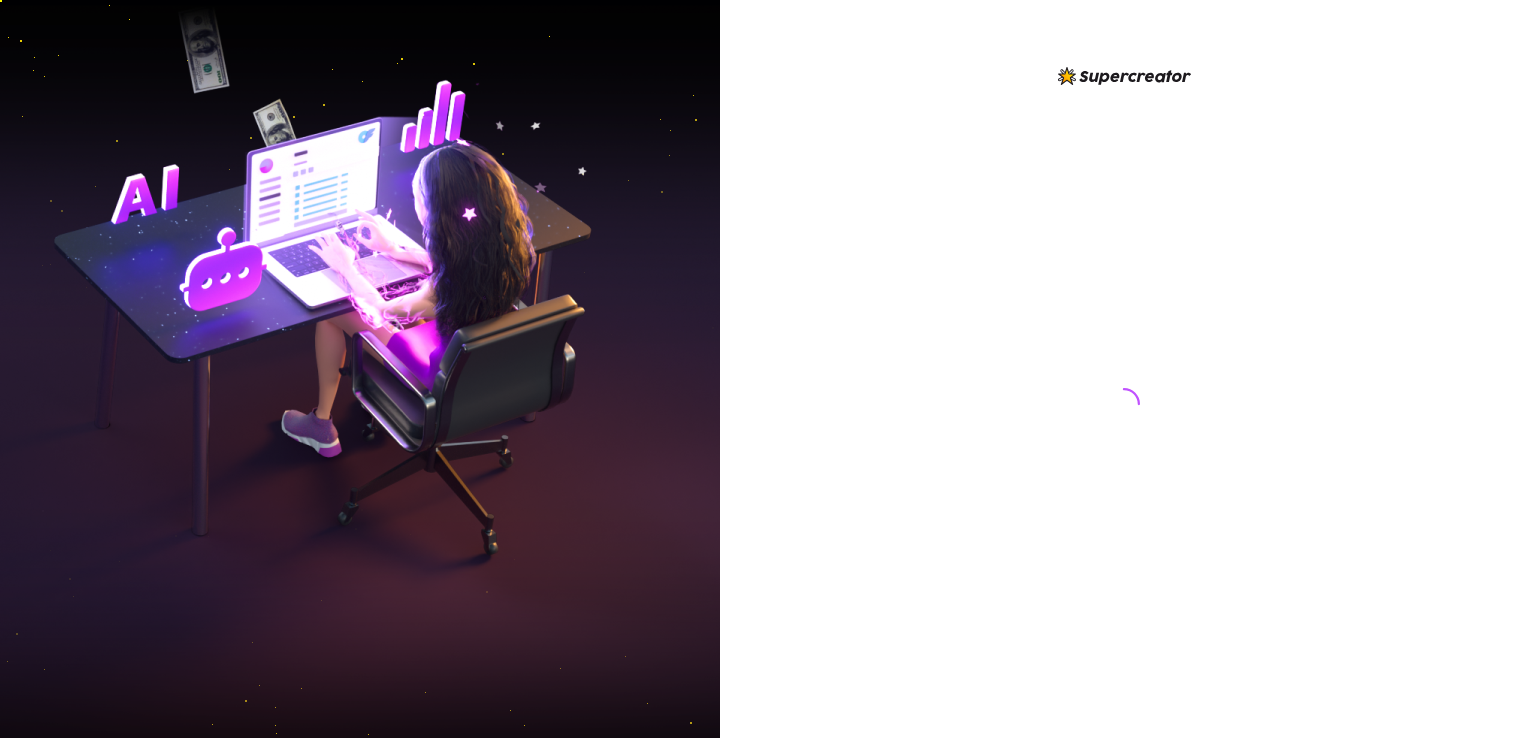 scroll, scrollTop: 0, scrollLeft: 0, axis: both 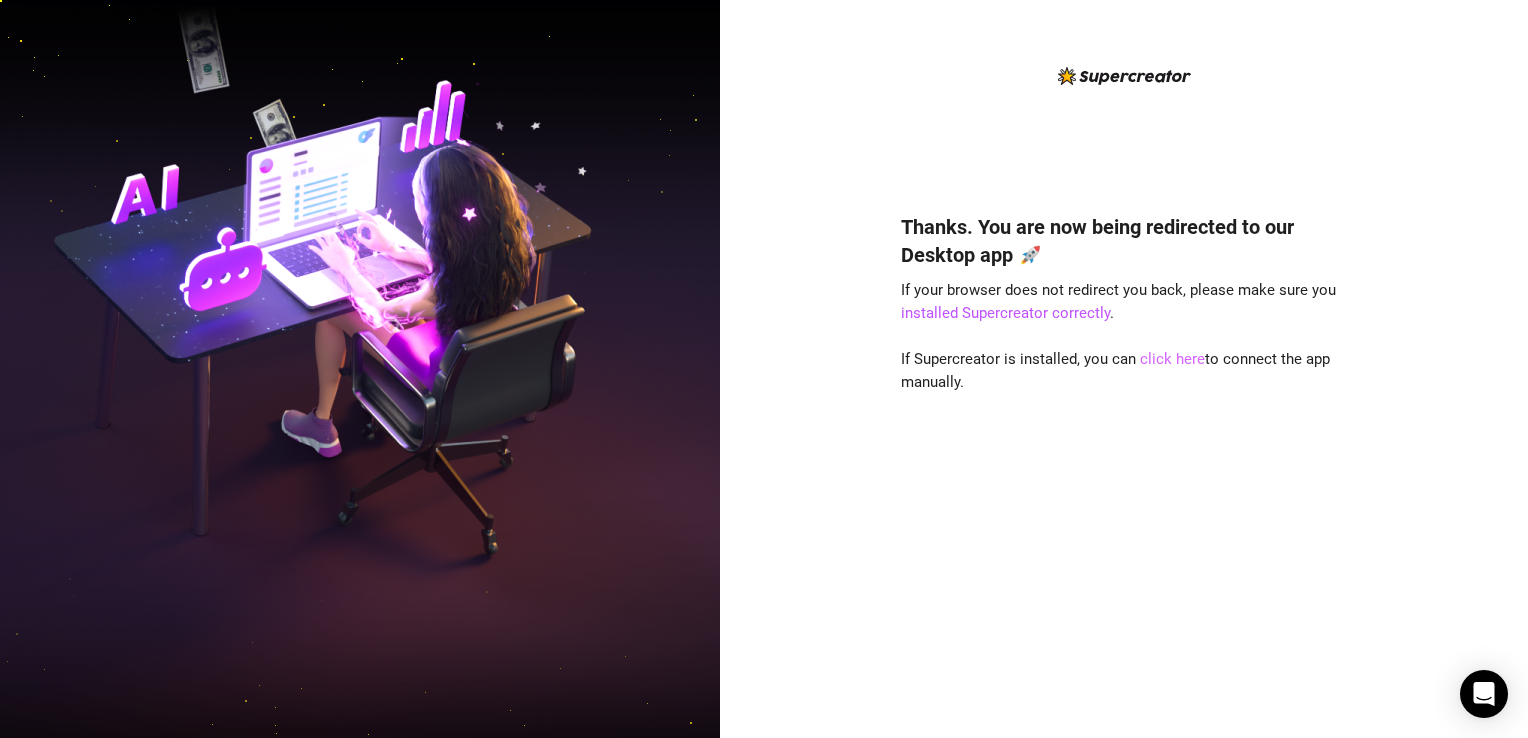 click on "click here" at bounding box center (1172, 359) 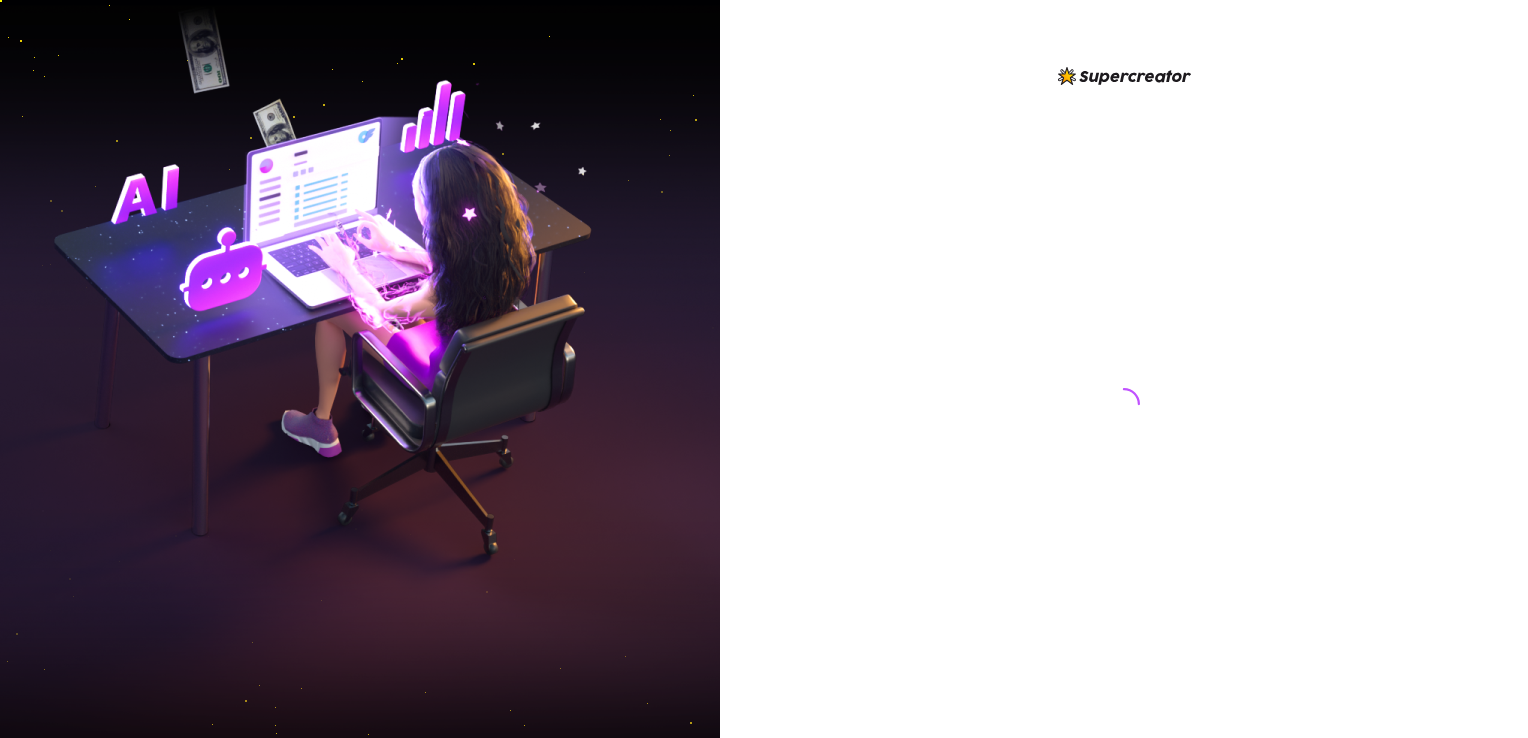 scroll, scrollTop: 0, scrollLeft: 0, axis: both 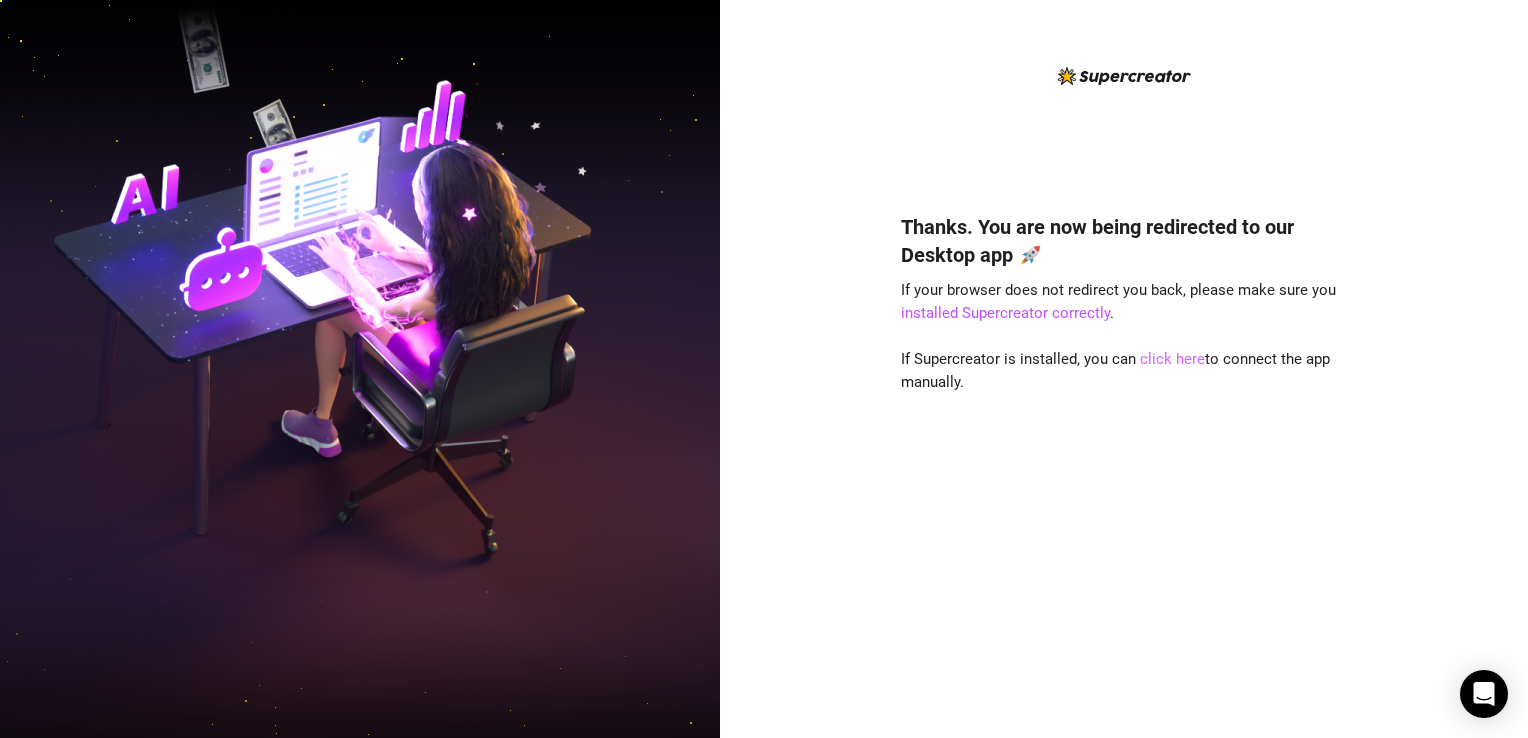 click on "click here" at bounding box center (1172, 359) 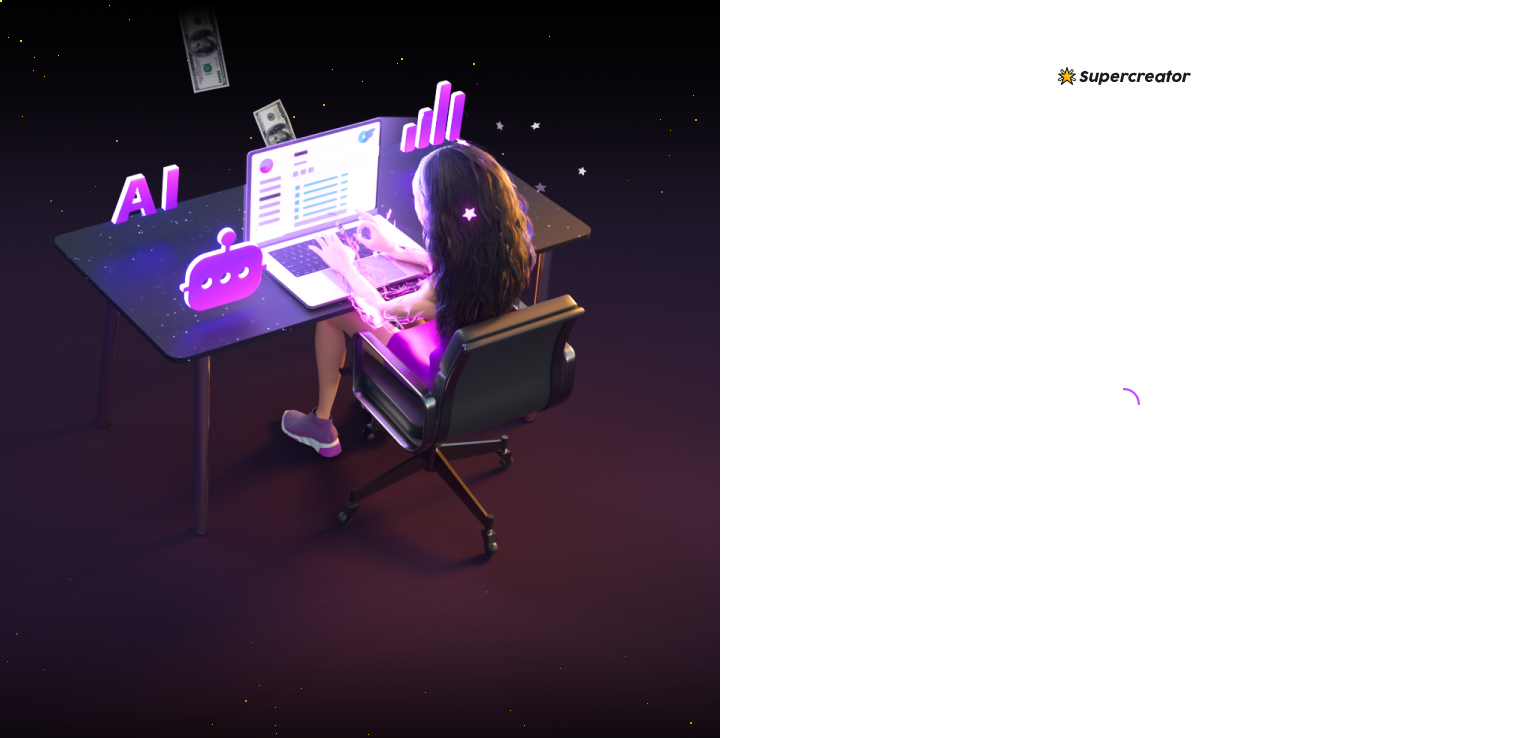scroll, scrollTop: 0, scrollLeft: 0, axis: both 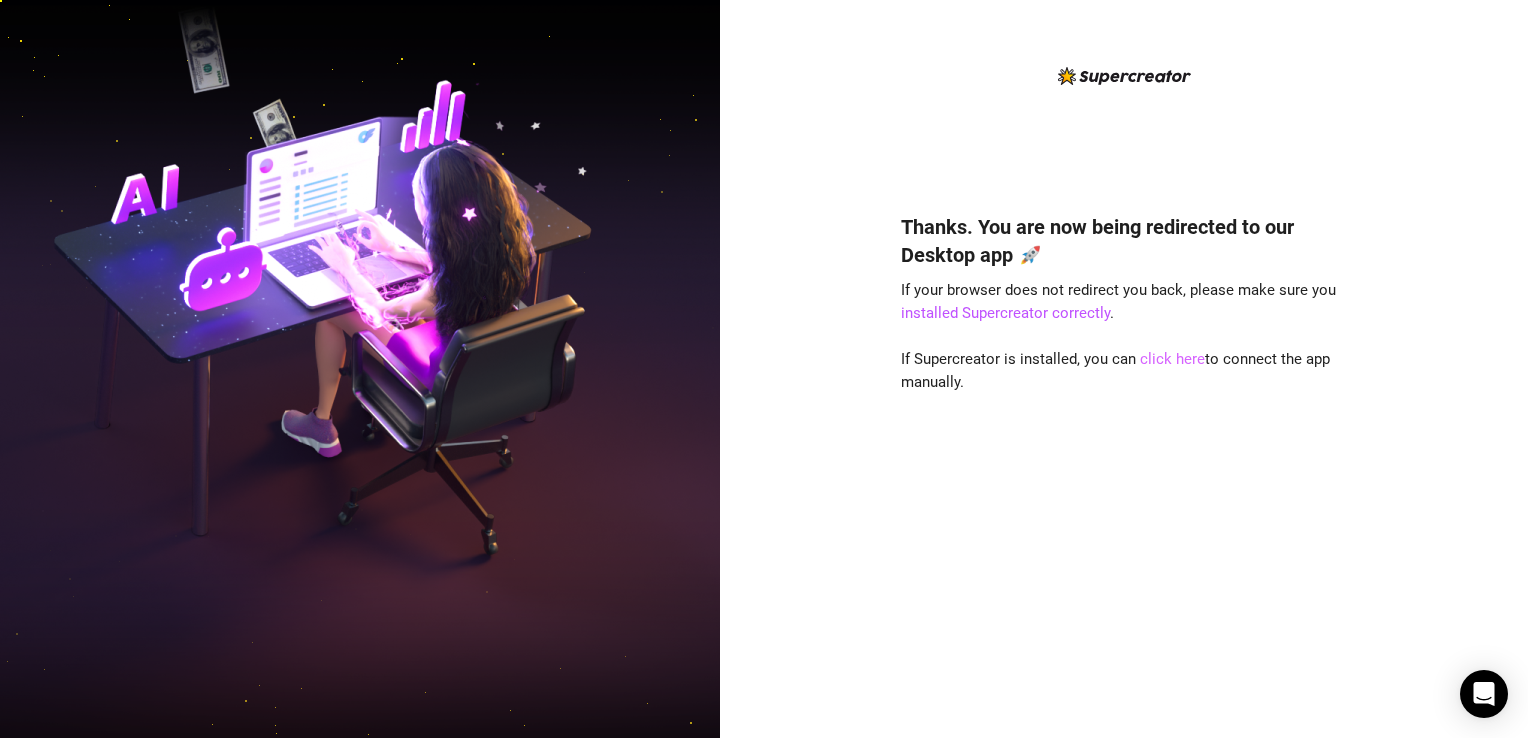 click on "click here" at bounding box center [1172, 359] 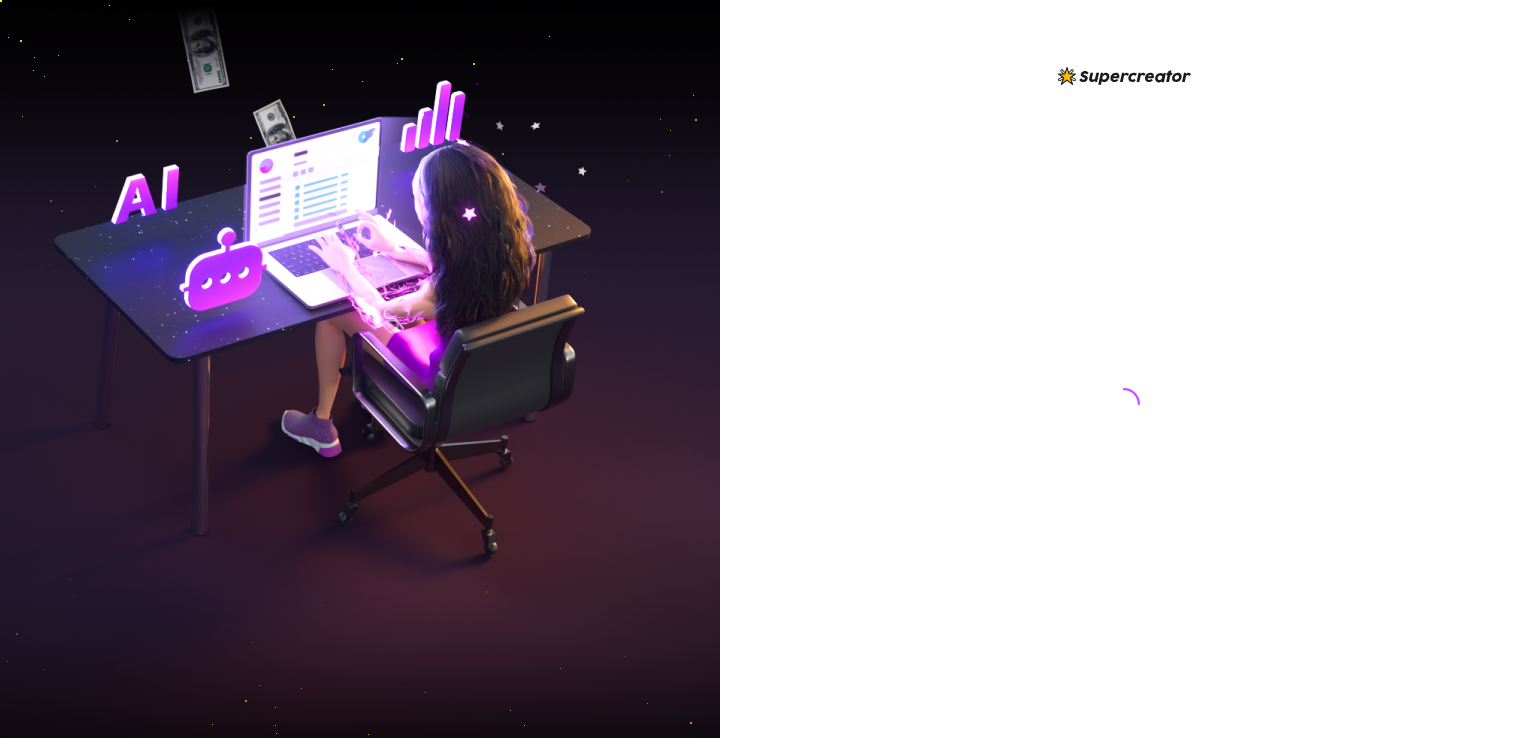 scroll, scrollTop: 0, scrollLeft: 0, axis: both 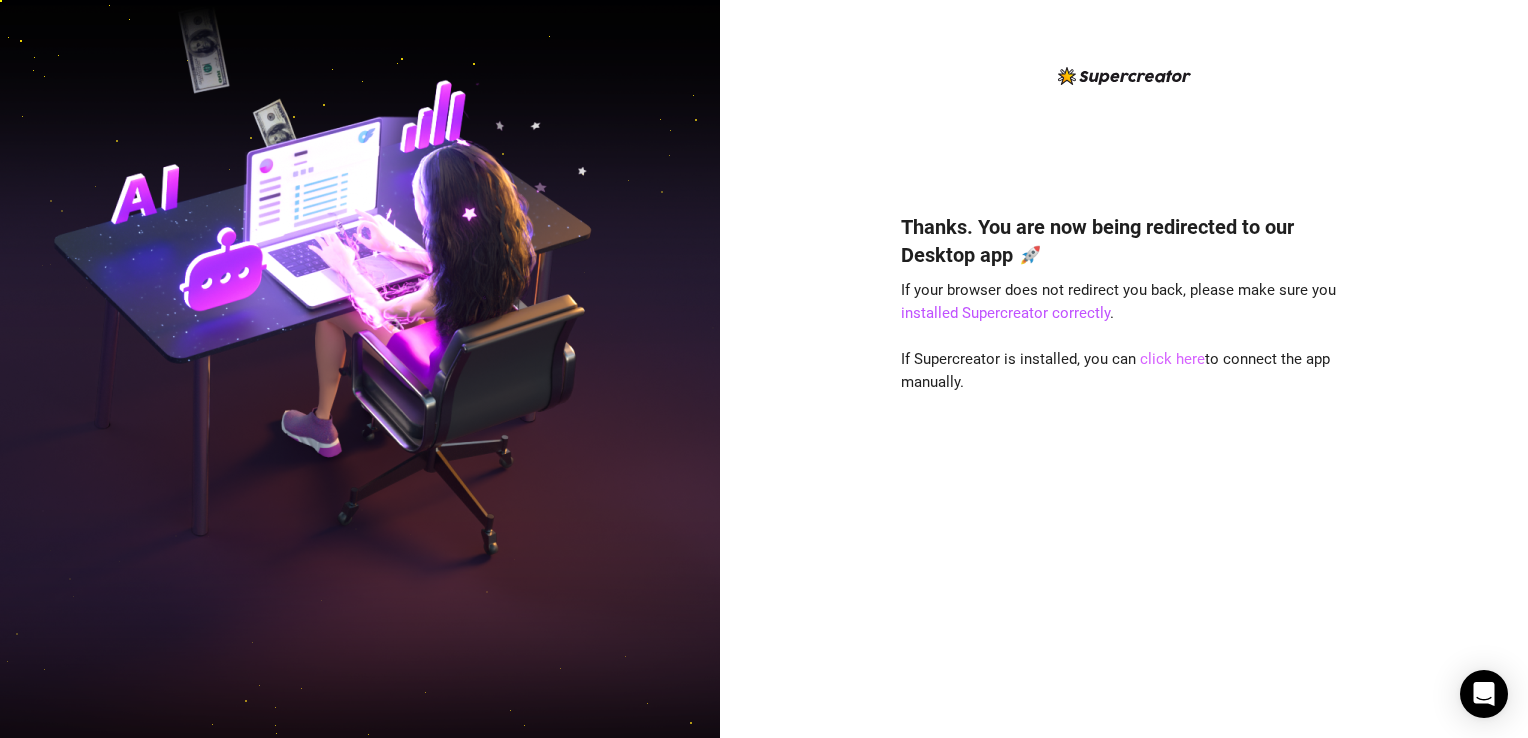 click on "click here" at bounding box center [1172, 359] 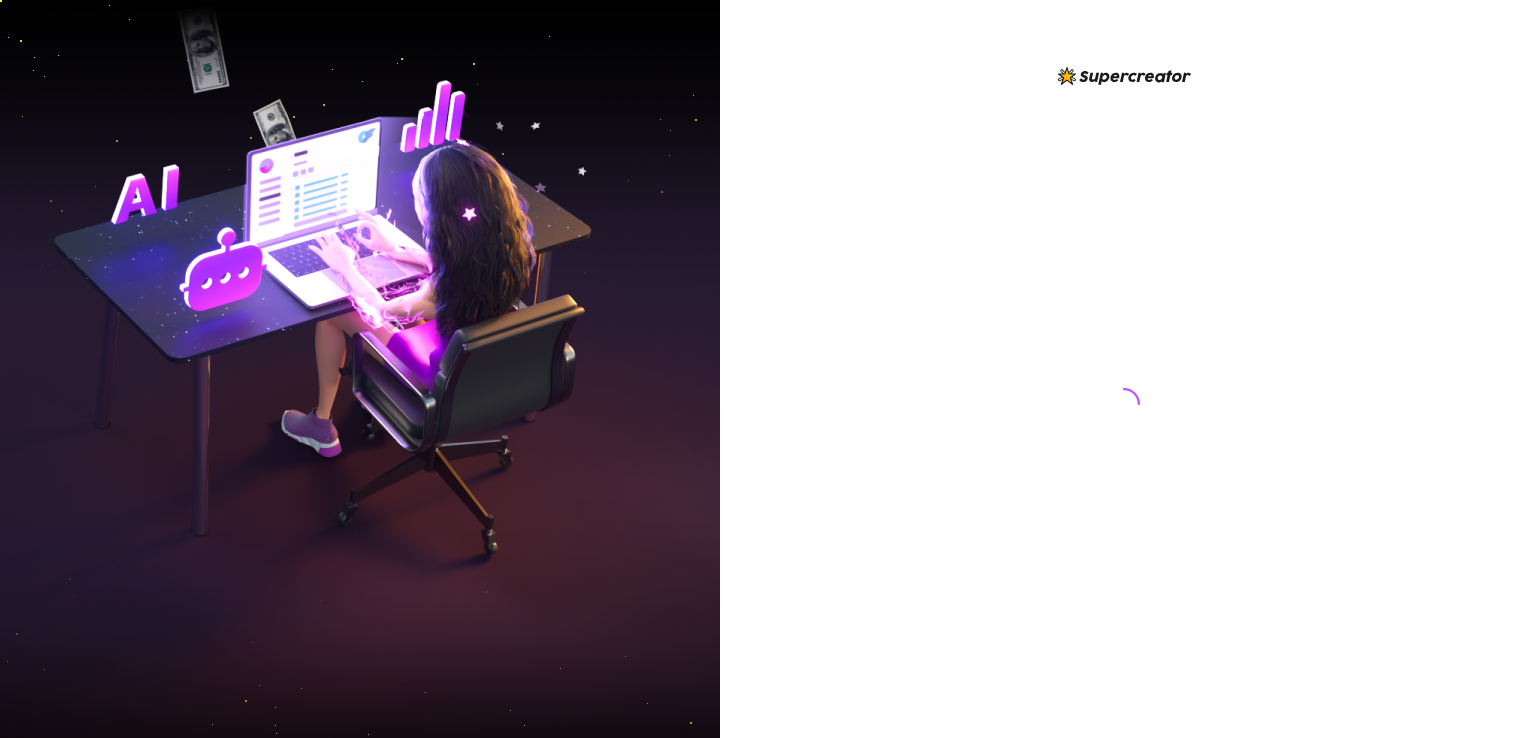 scroll, scrollTop: 0, scrollLeft: 0, axis: both 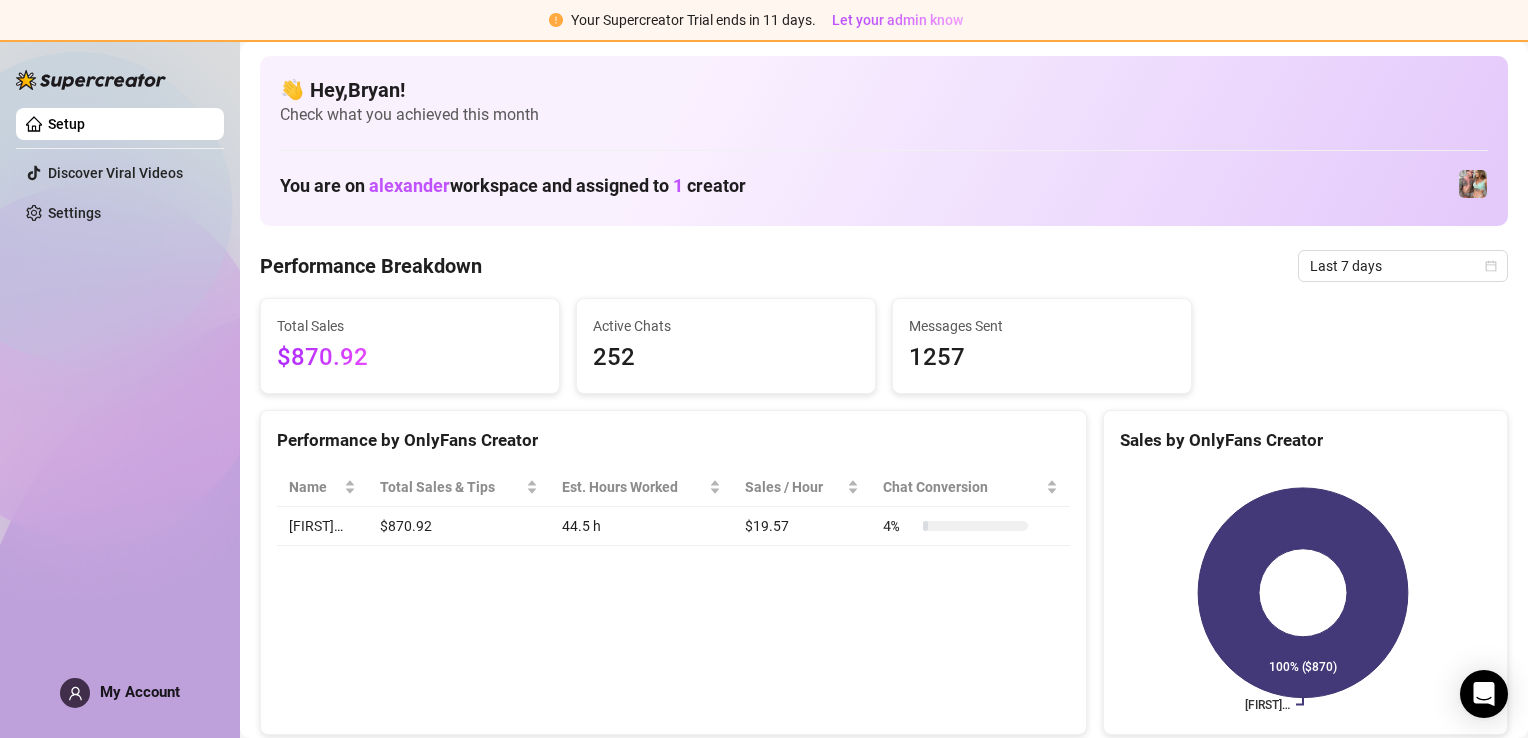 click on "Total Sales $870.92 Active Chats 252 Messages Sent 1257" at bounding box center [884, 346] 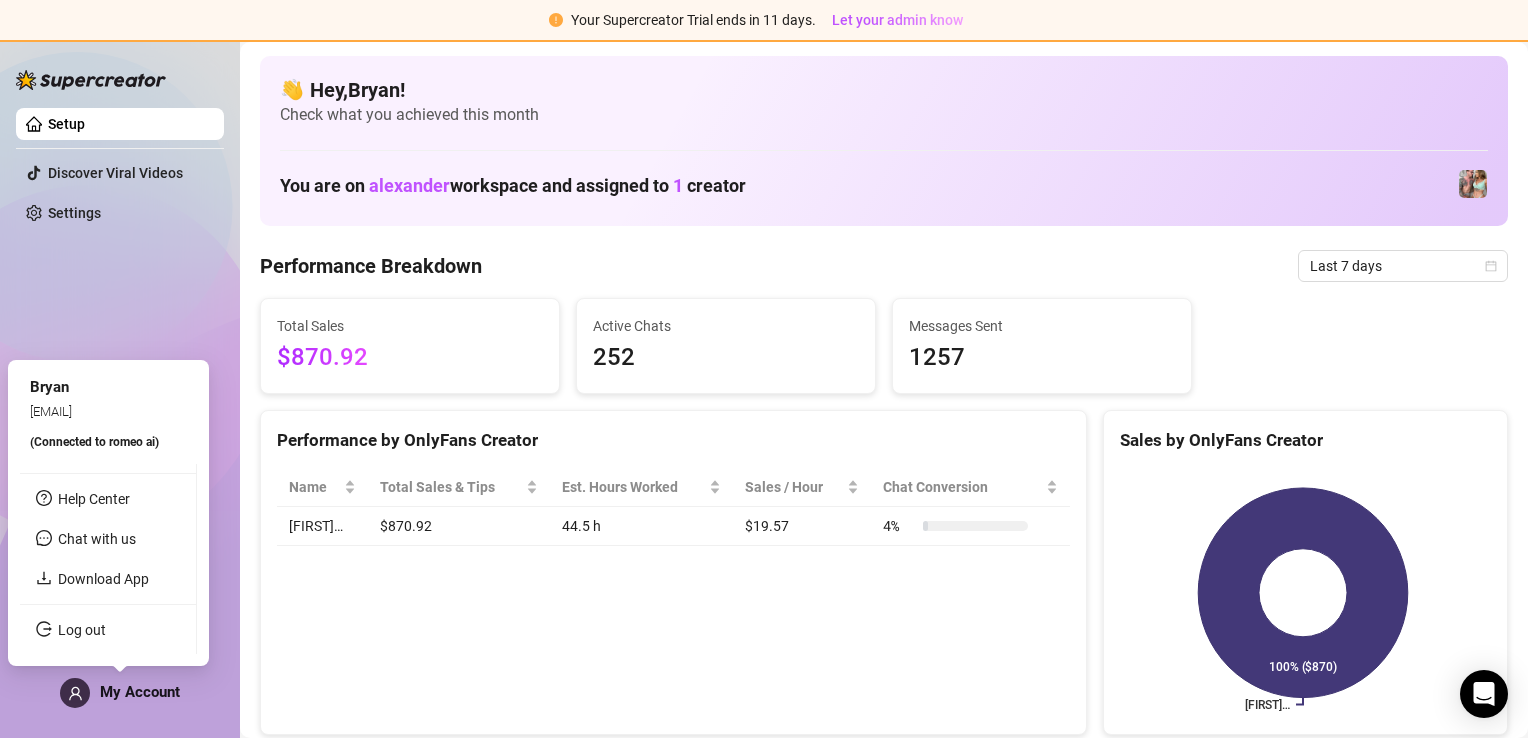 click on "My Account" at bounding box center [140, 692] 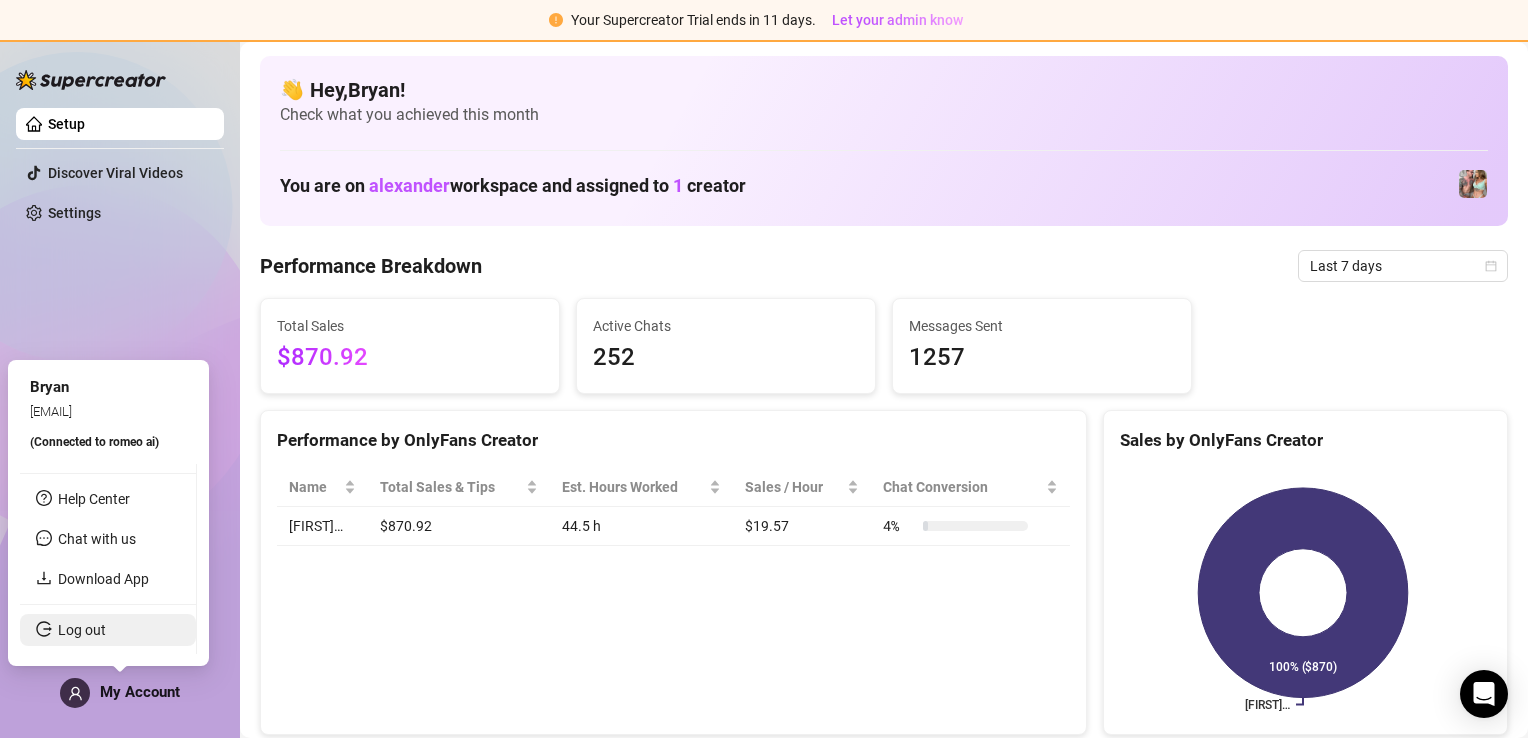 click on "Log out" at bounding box center (82, 630) 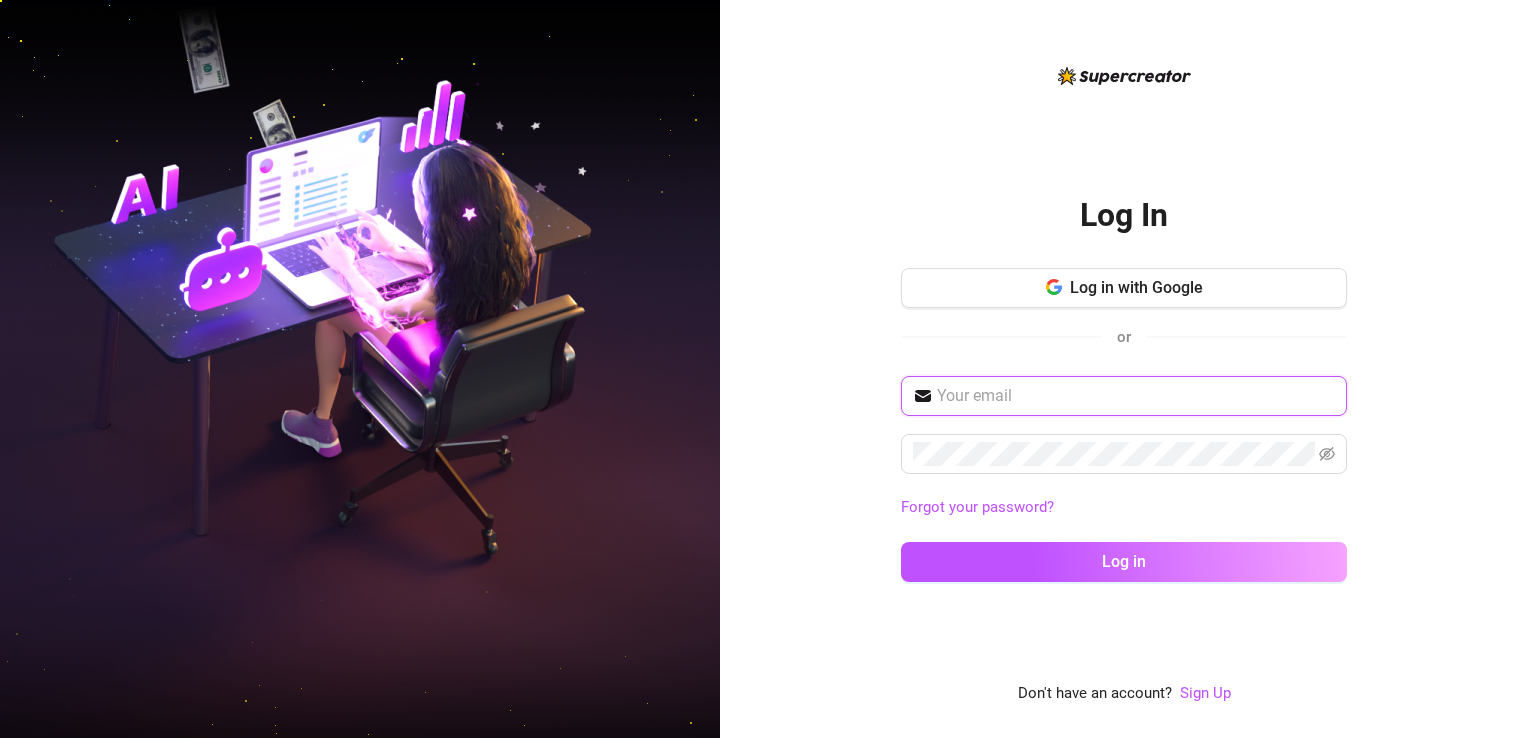 click at bounding box center (1136, 396) 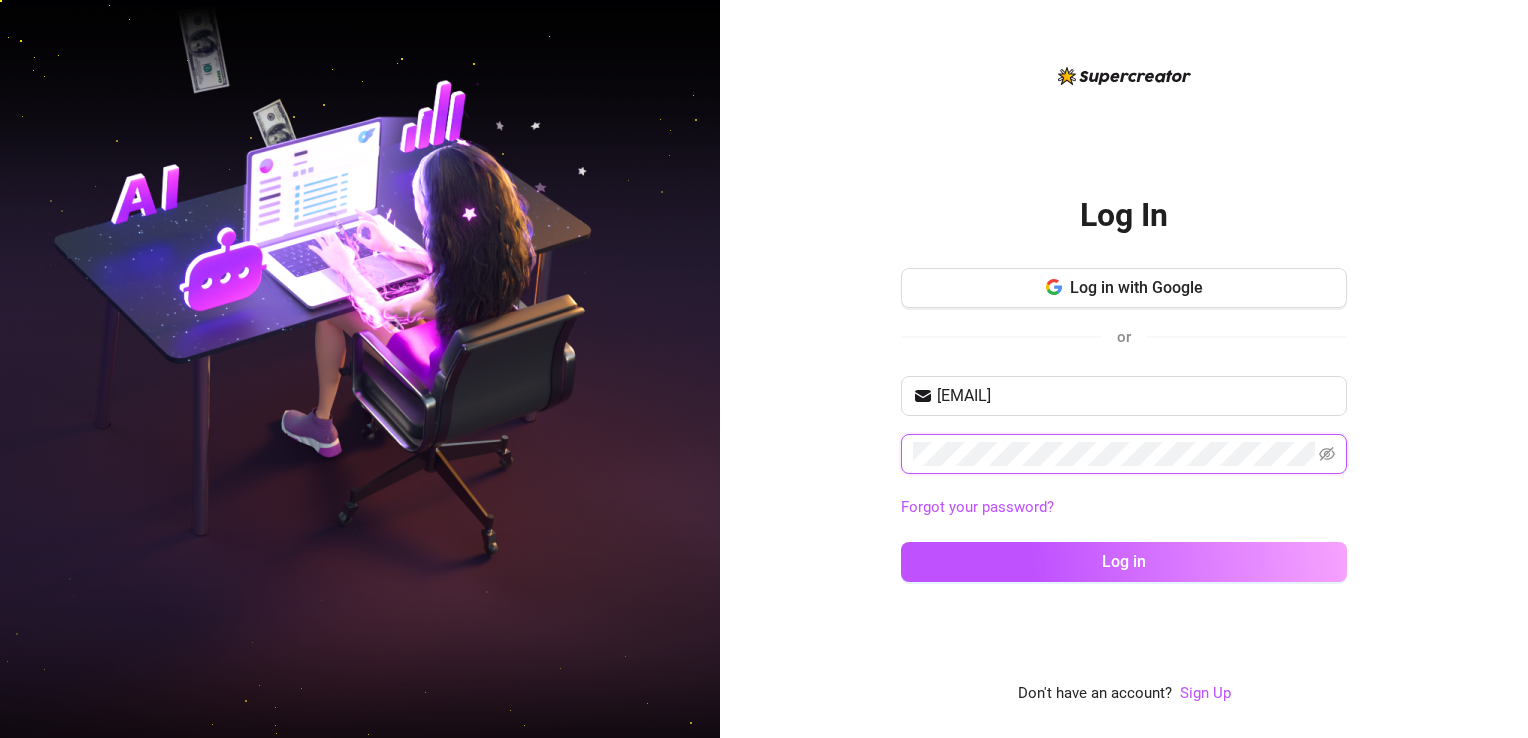 click on "Log in" at bounding box center [1124, 562] 